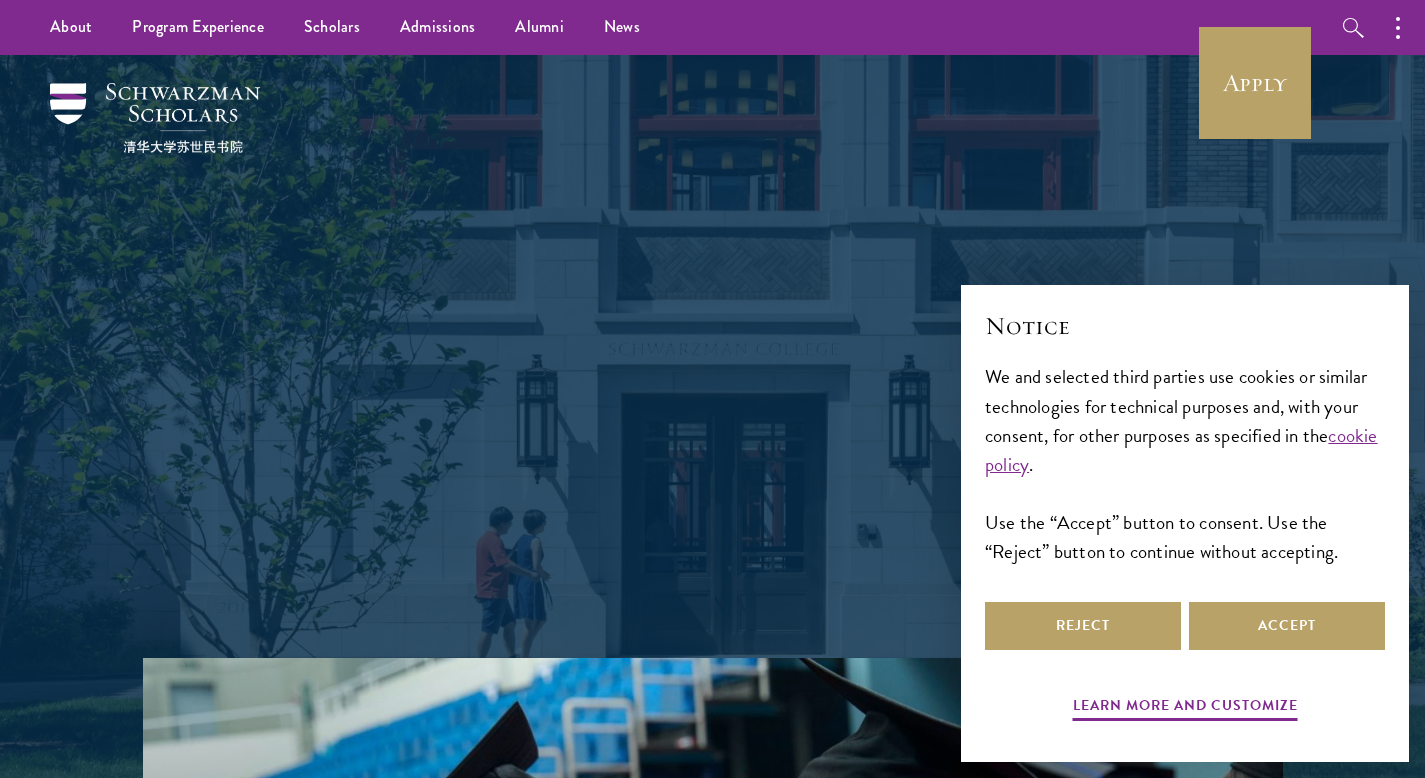 scroll, scrollTop: 0, scrollLeft: 0, axis: both 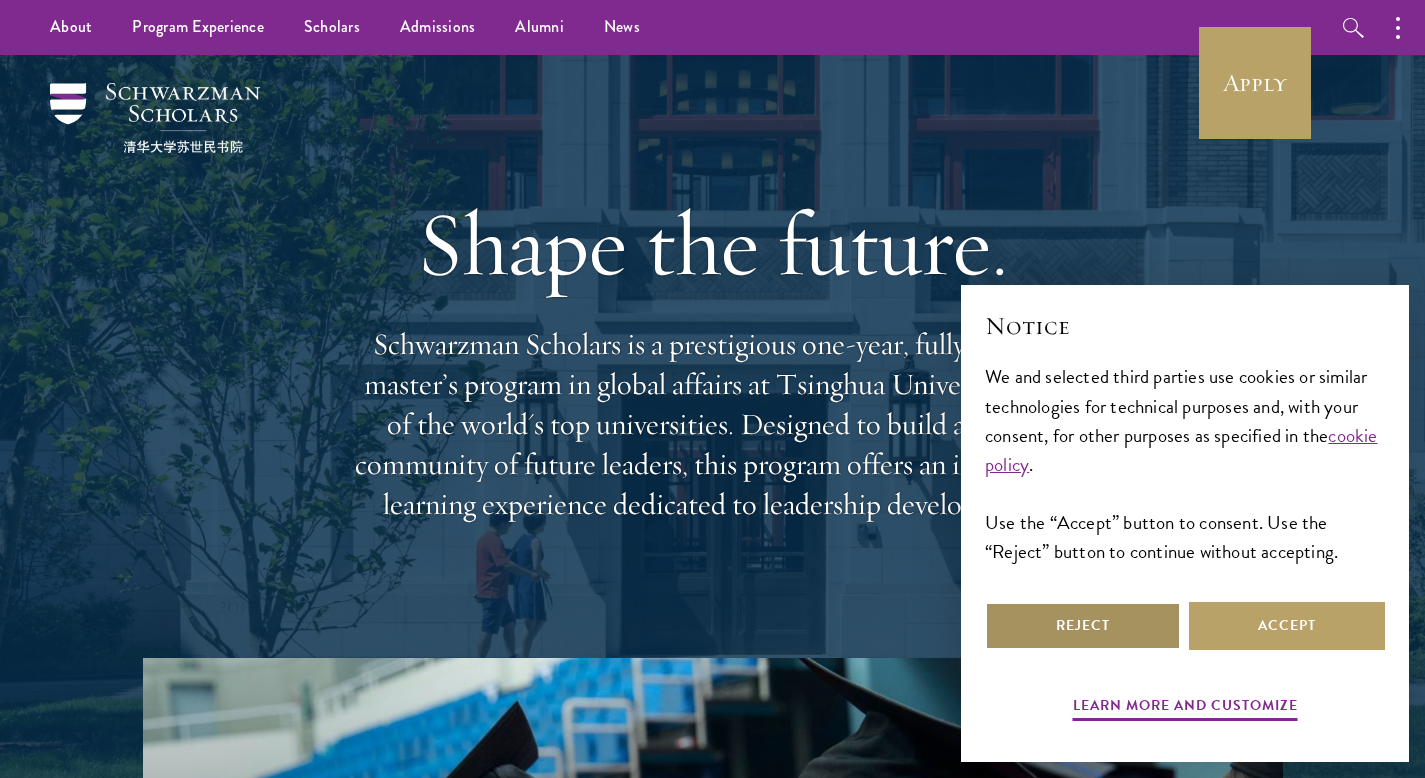 click on "Reject" at bounding box center [1083, 626] 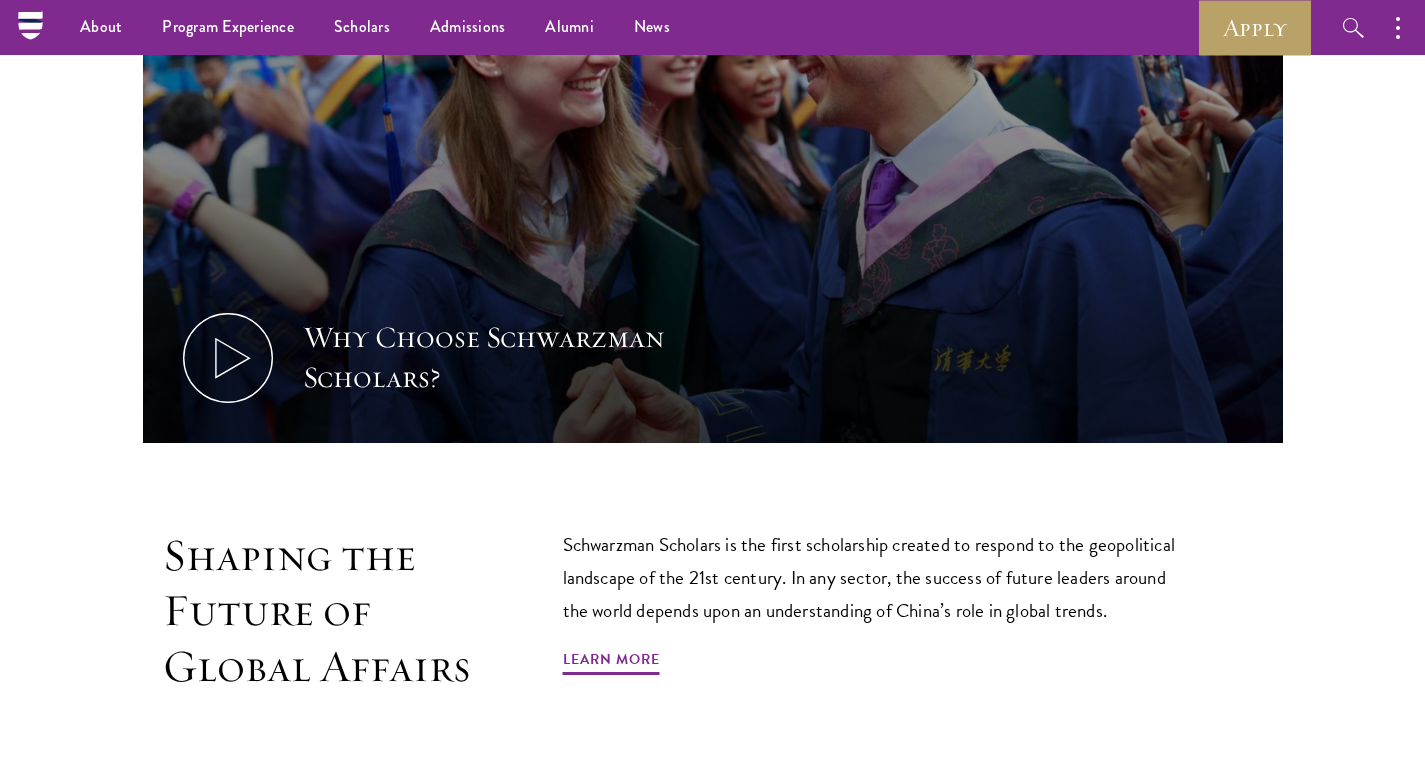 scroll, scrollTop: 0, scrollLeft: 0, axis: both 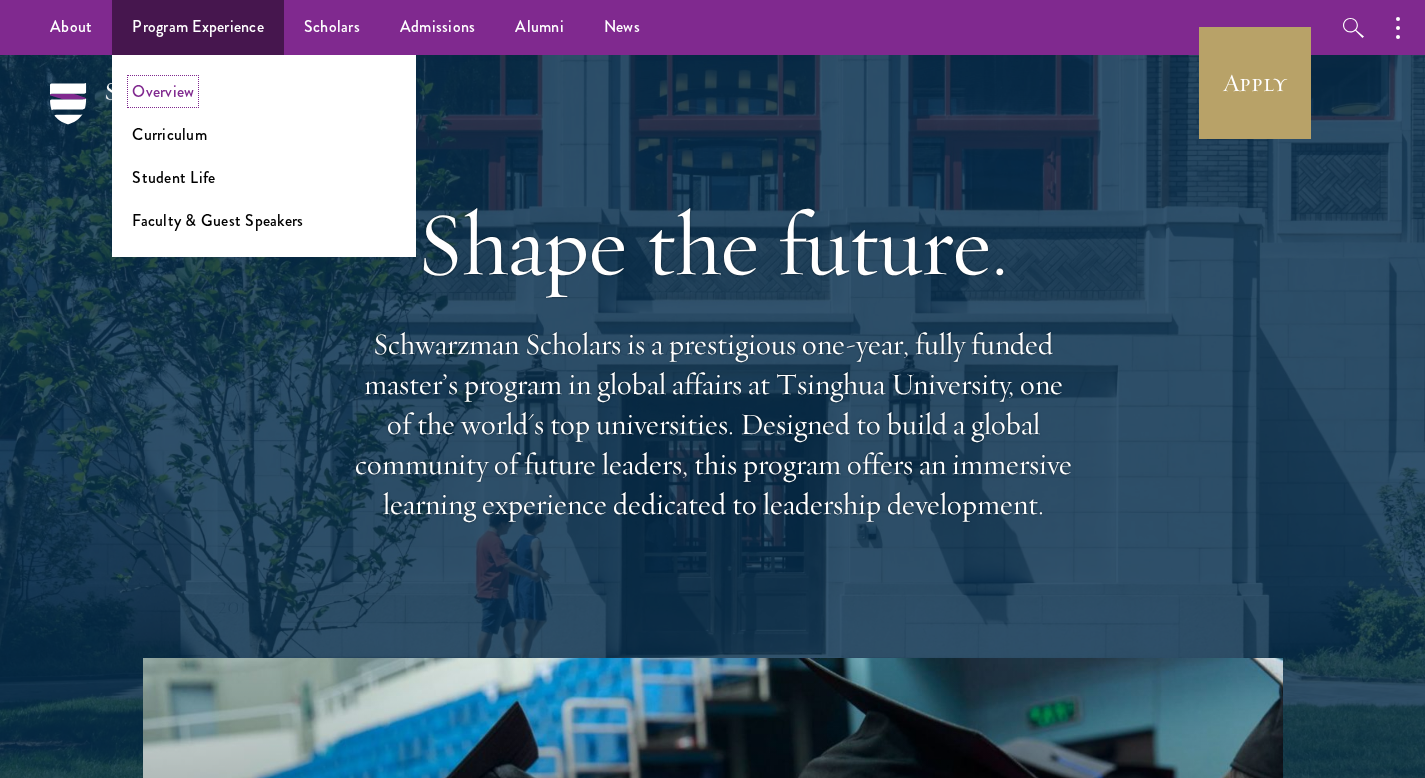 click on "Overview" at bounding box center [163, 91] 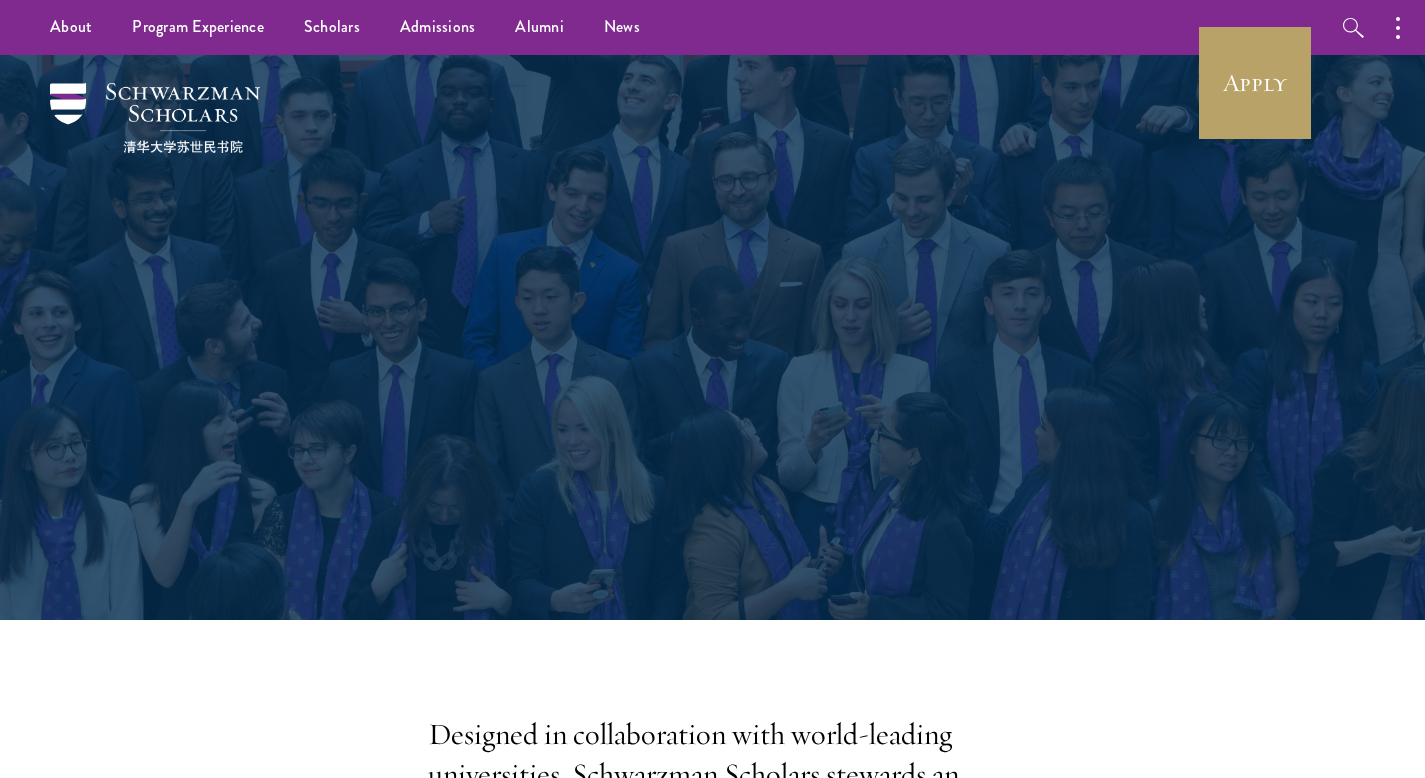 scroll, scrollTop: 0, scrollLeft: 0, axis: both 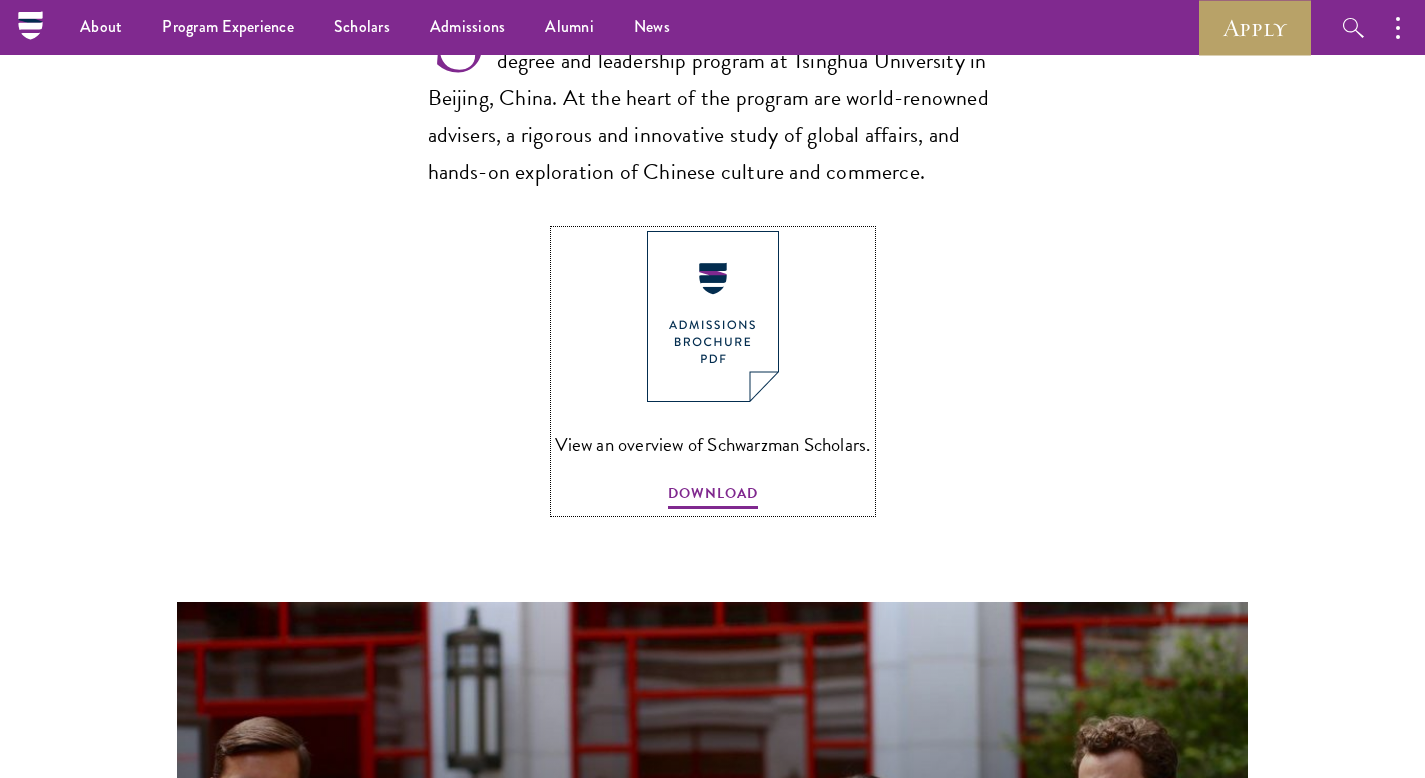 click at bounding box center [713, 316] 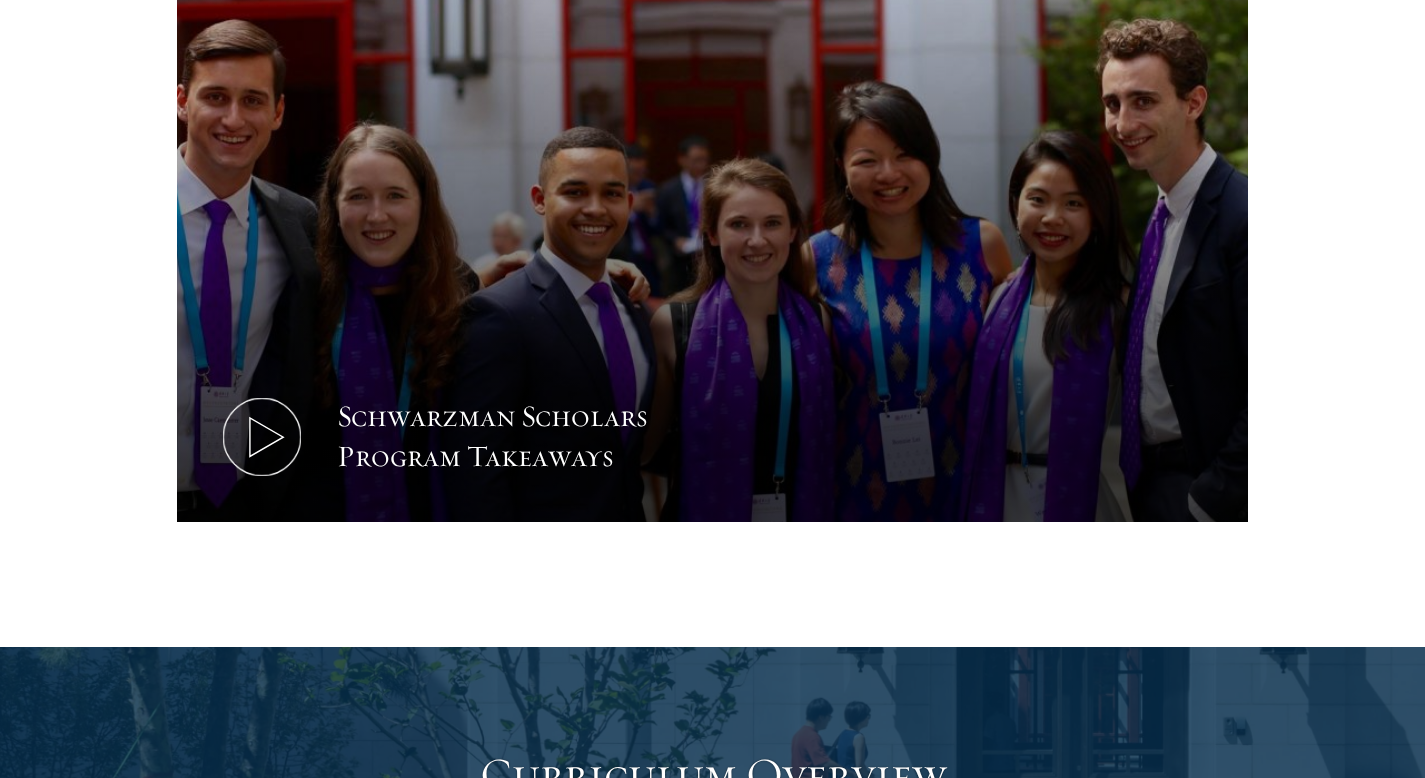 scroll, scrollTop: 2091, scrollLeft: 0, axis: vertical 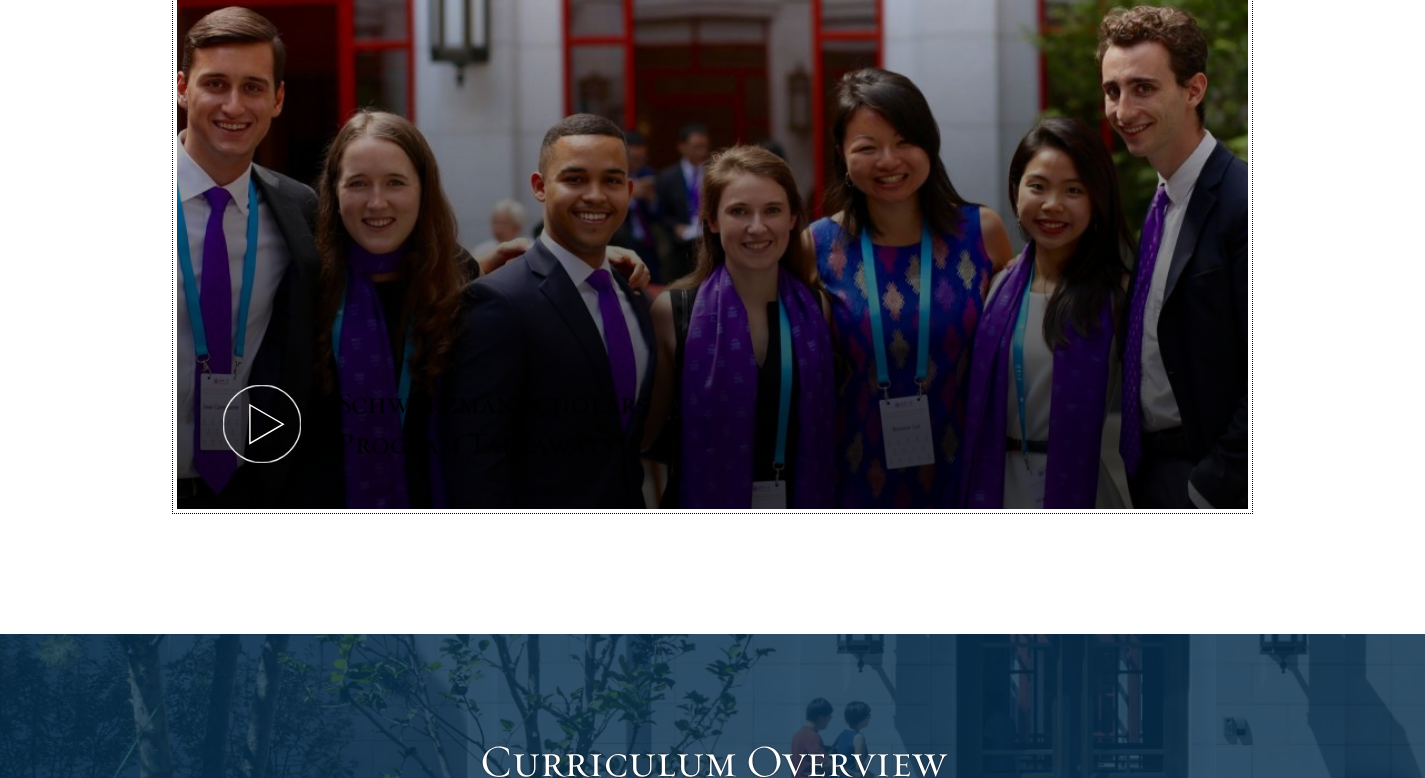 click 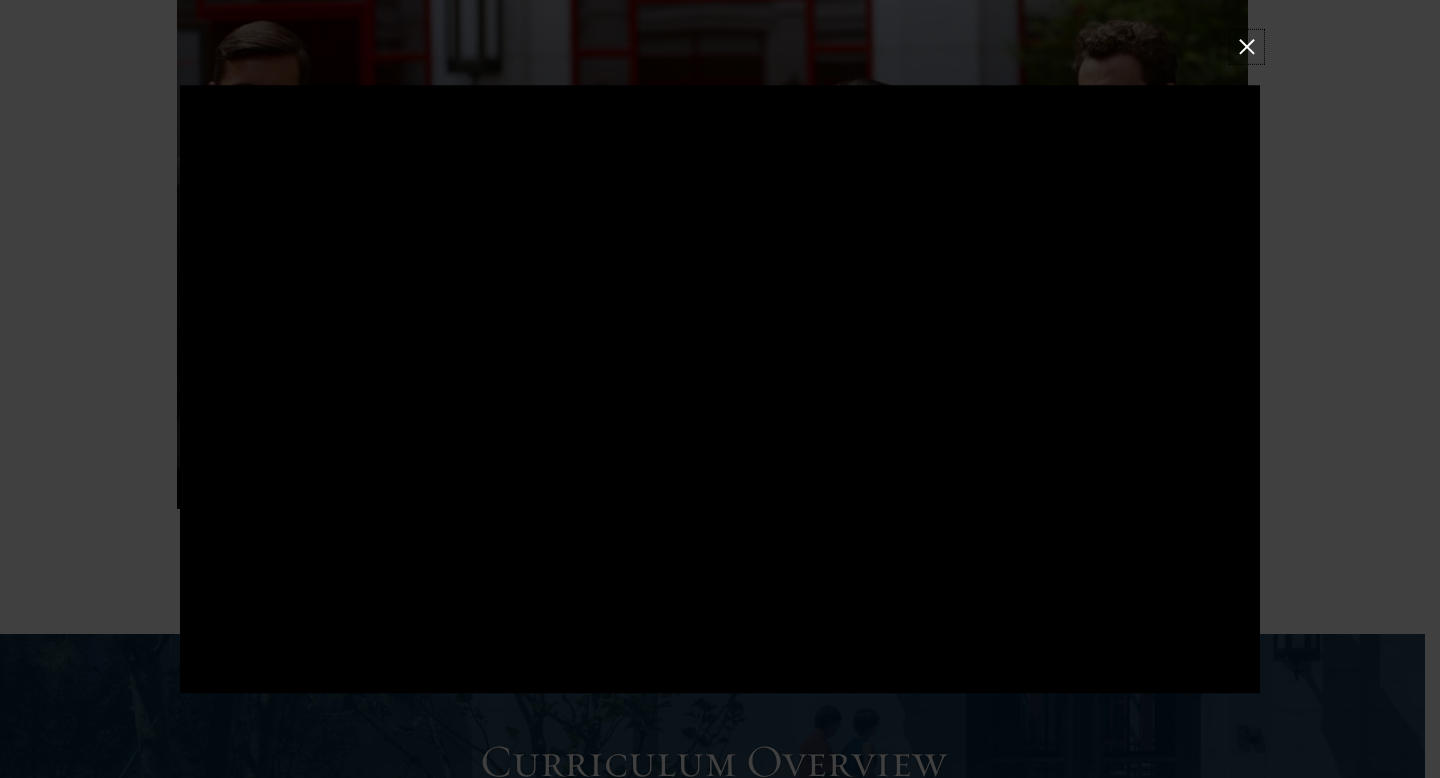 click at bounding box center [1247, 47] 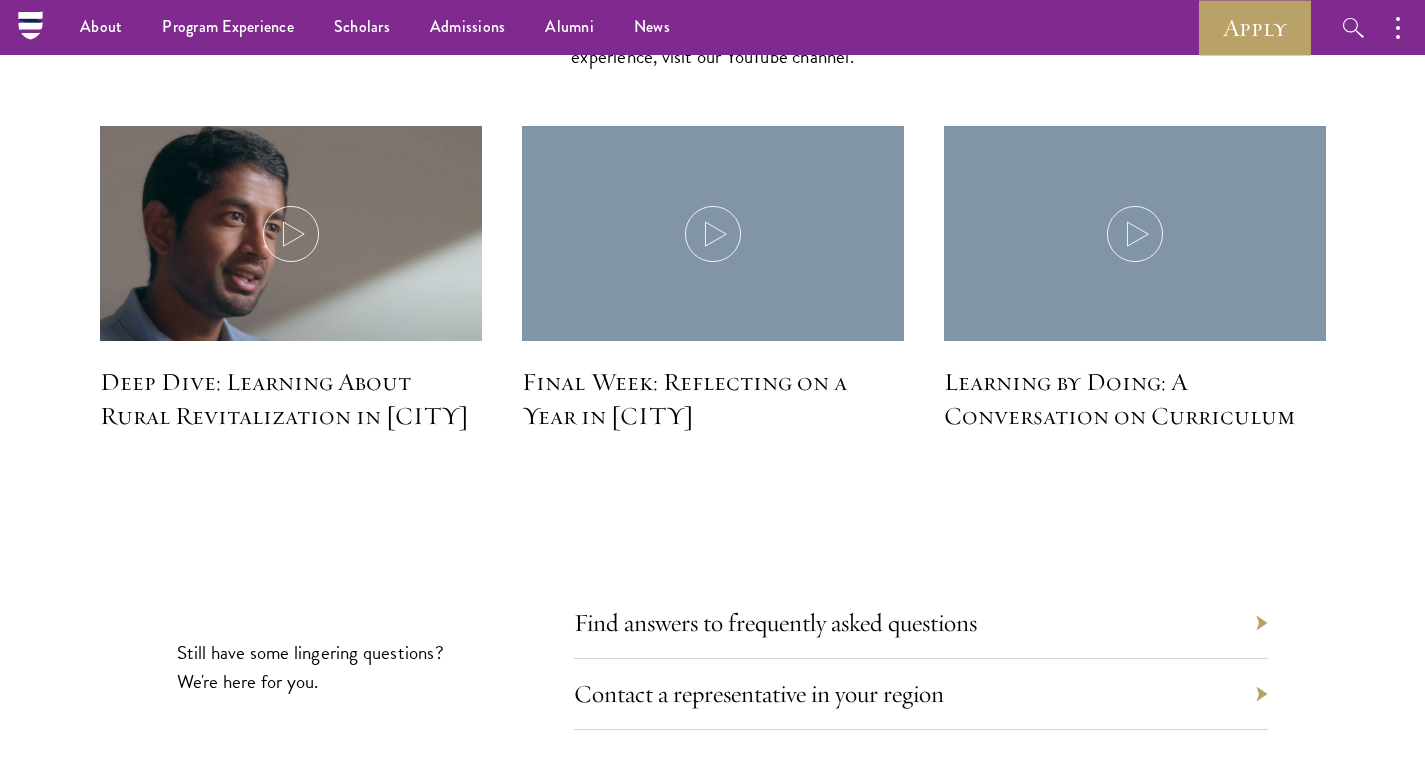scroll, scrollTop: 8691, scrollLeft: 0, axis: vertical 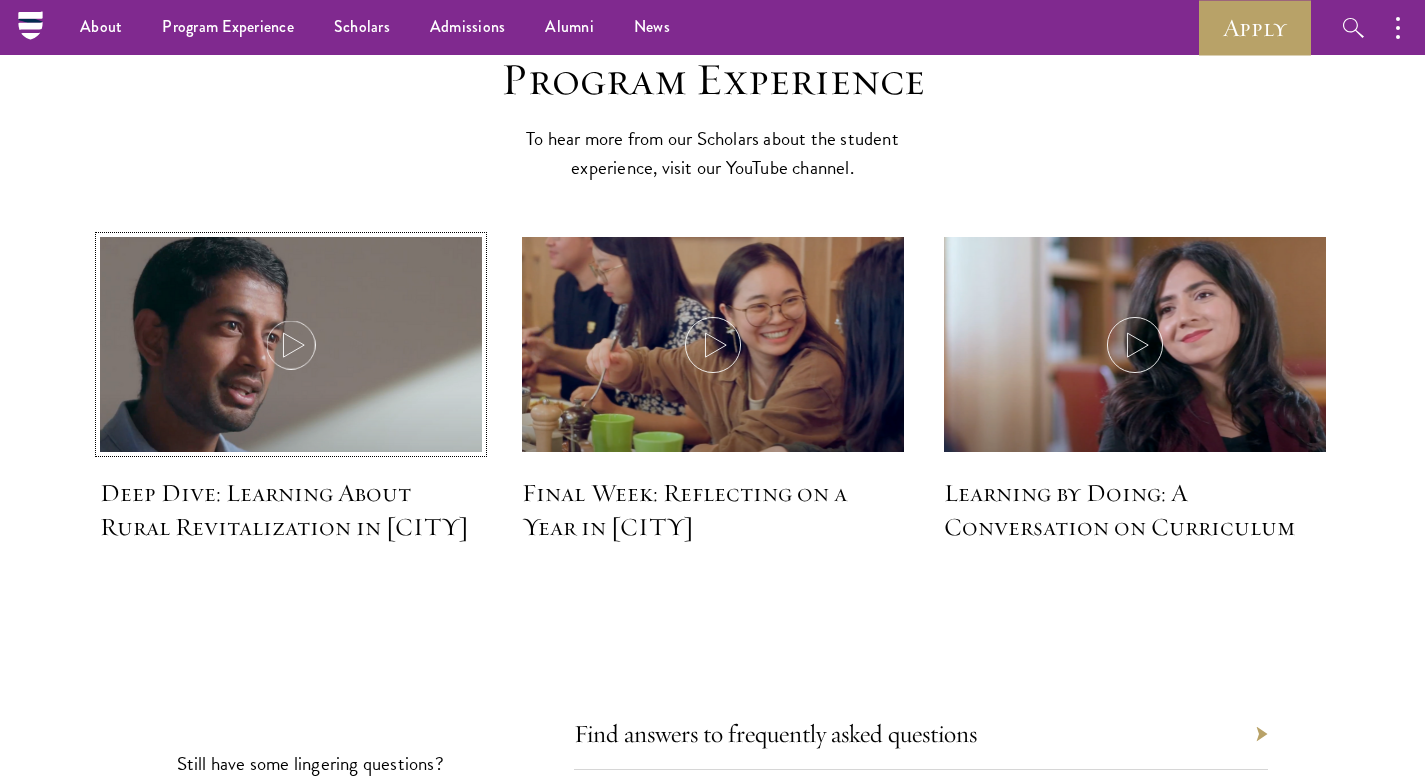 click 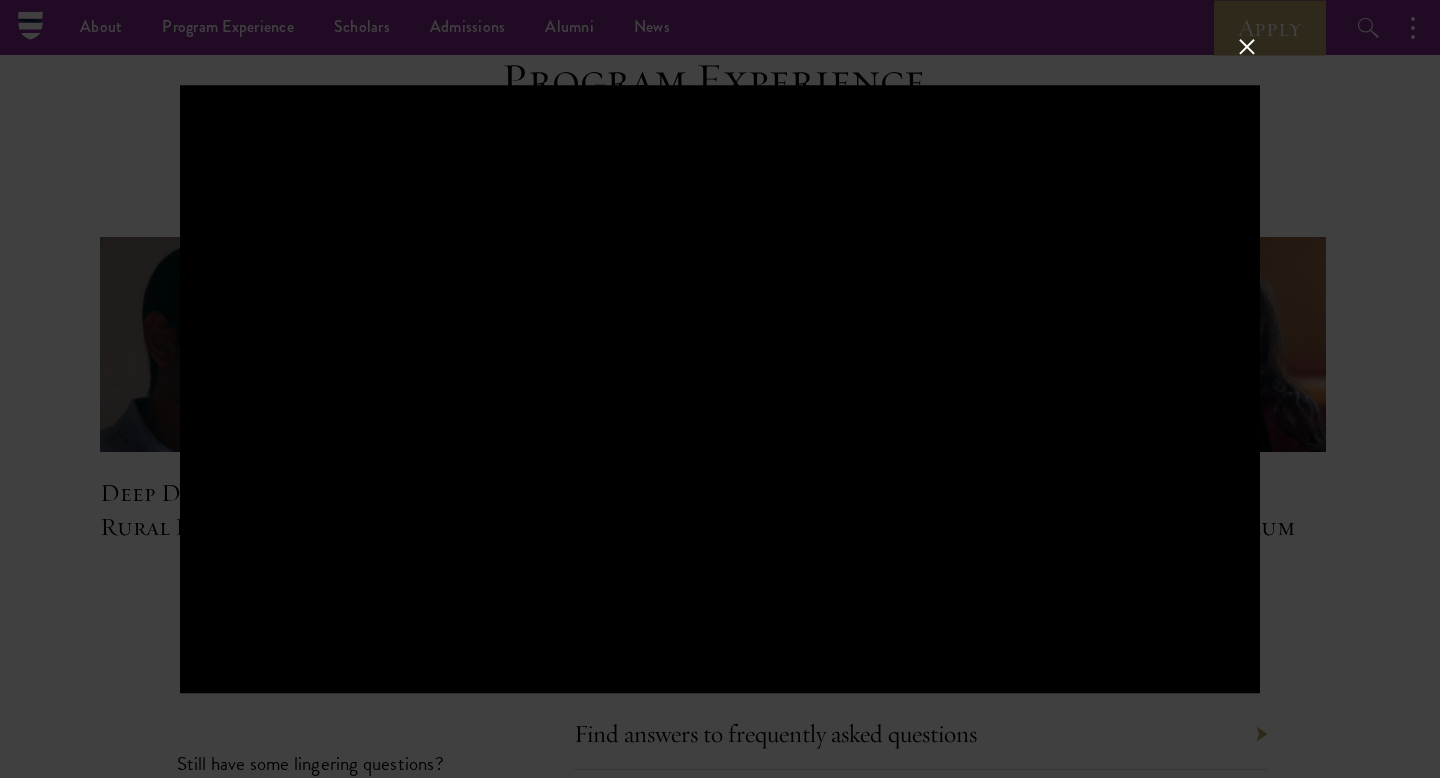 click at bounding box center [1247, 47] 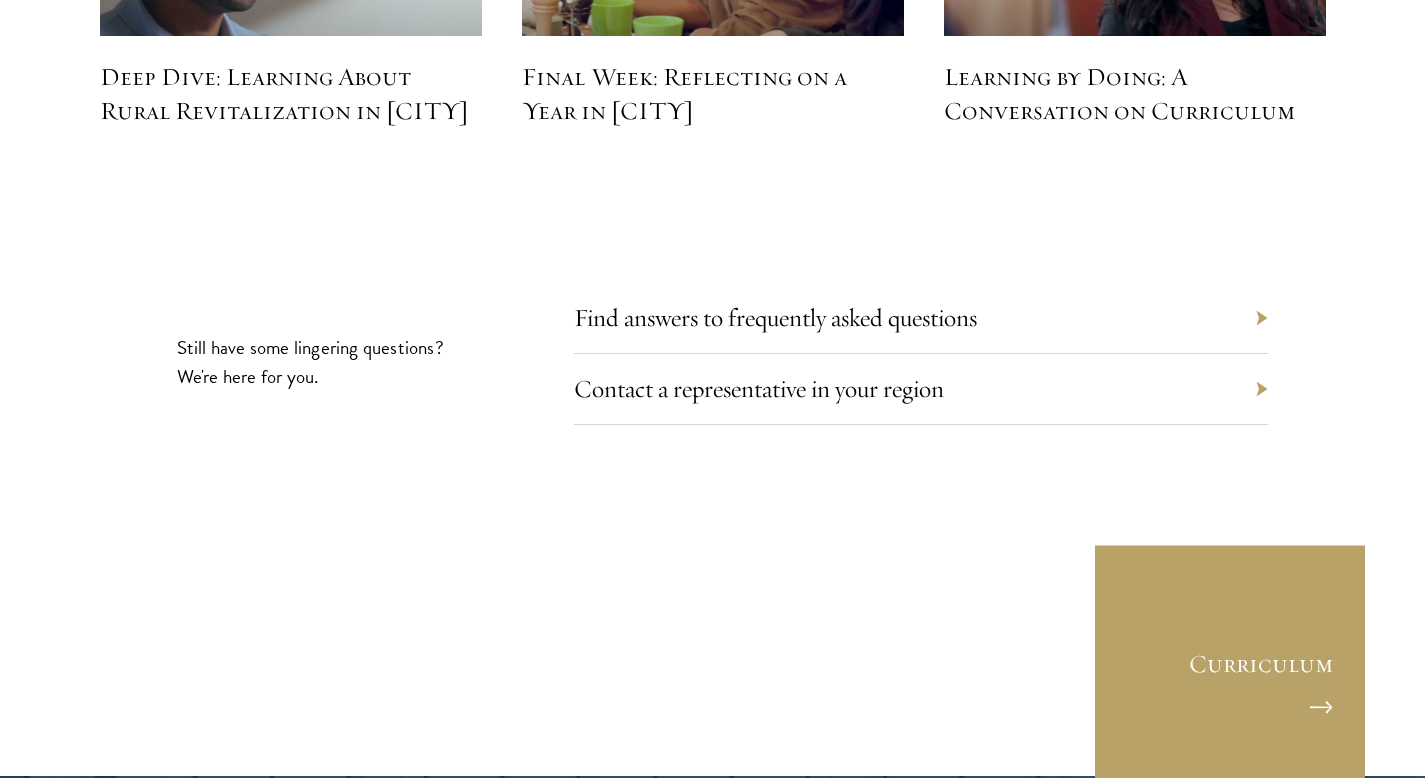 scroll, scrollTop: 9120, scrollLeft: 0, axis: vertical 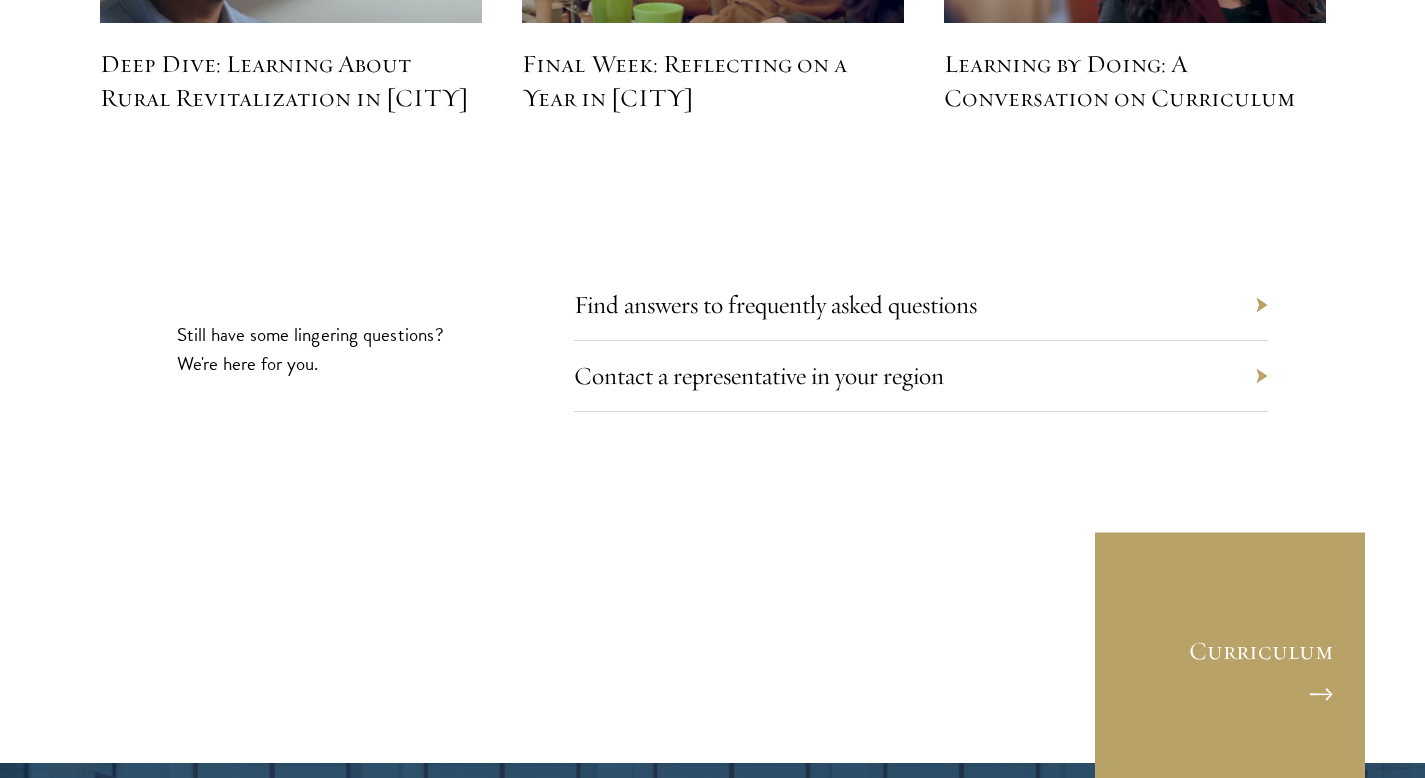 click on "Contact a representative in your region" at bounding box center (921, 376) 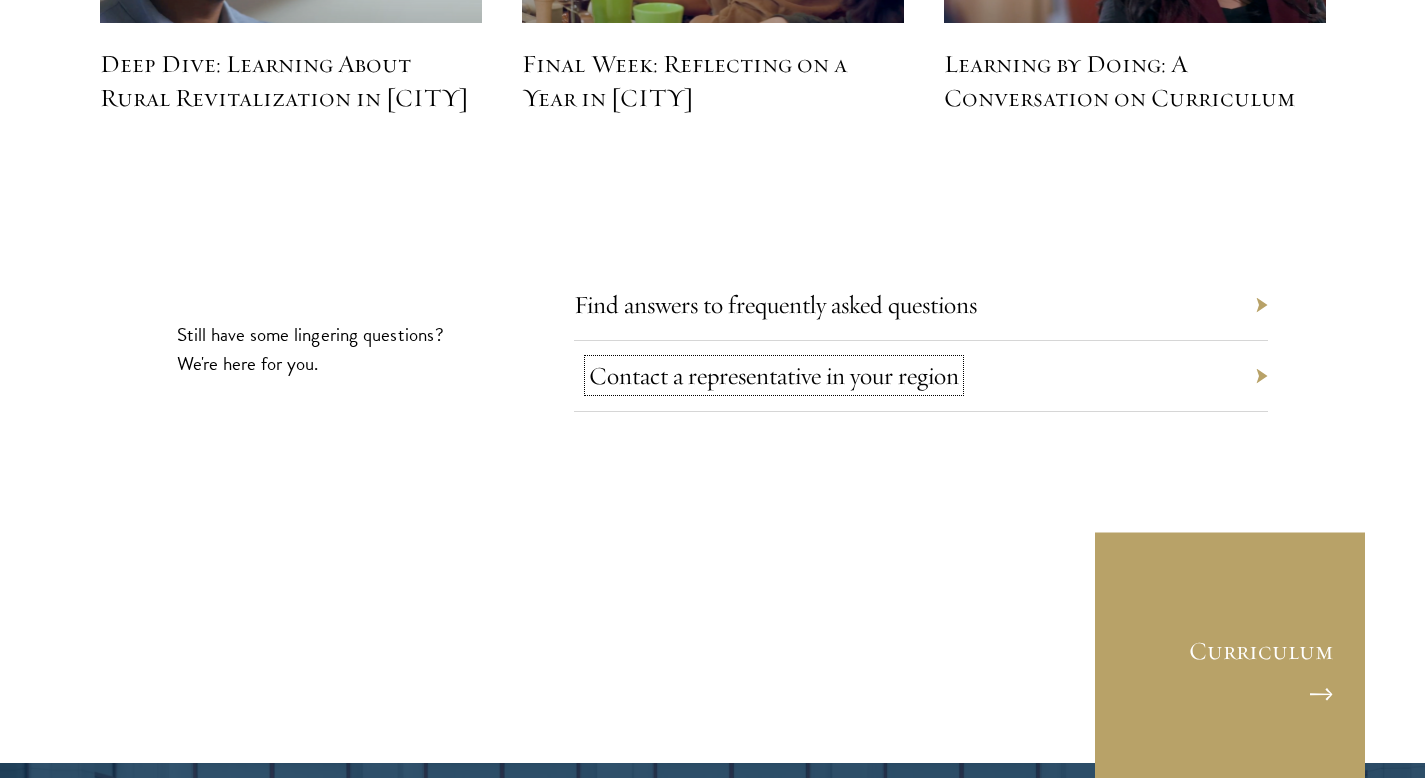 click on "Contact a representative in your region" at bounding box center [774, 375] 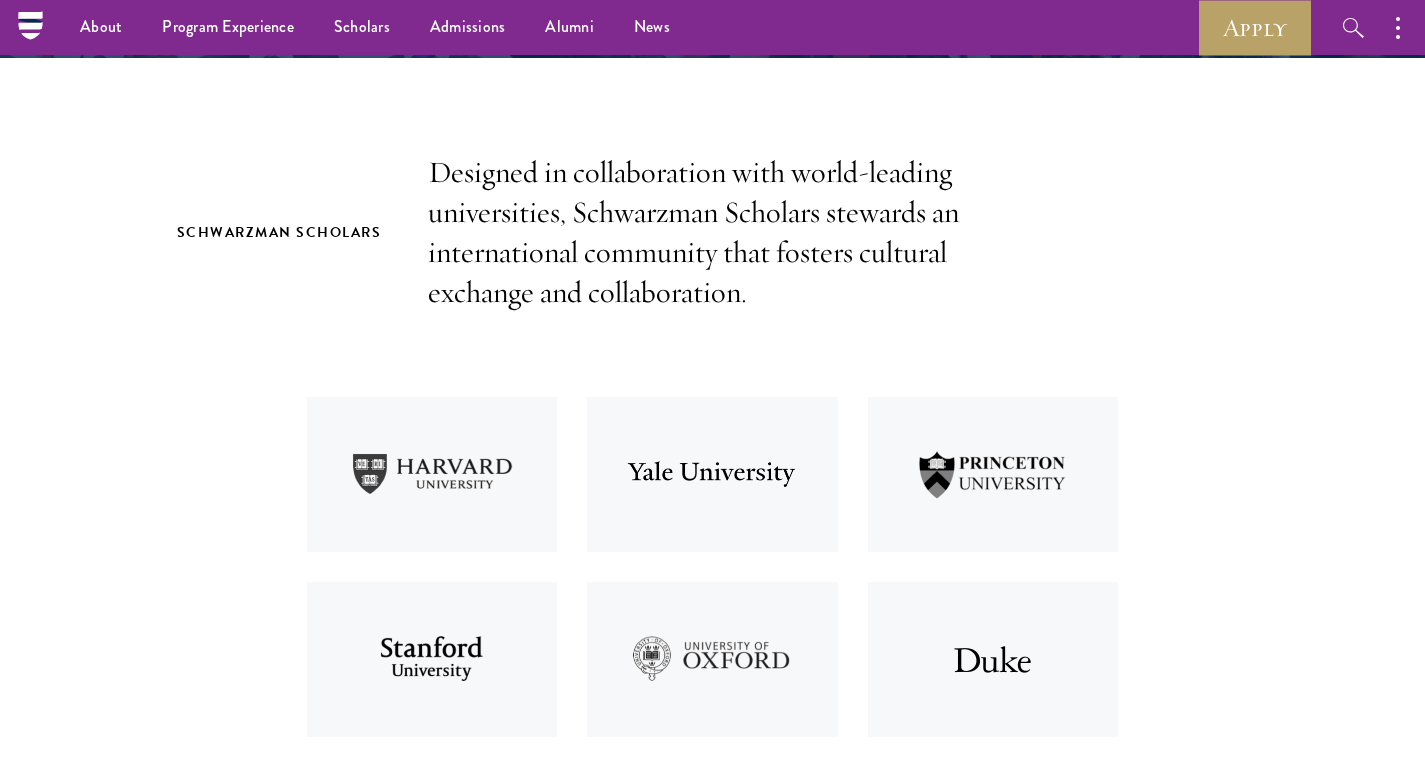 scroll, scrollTop: 0, scrollLeft: 0, axis: both 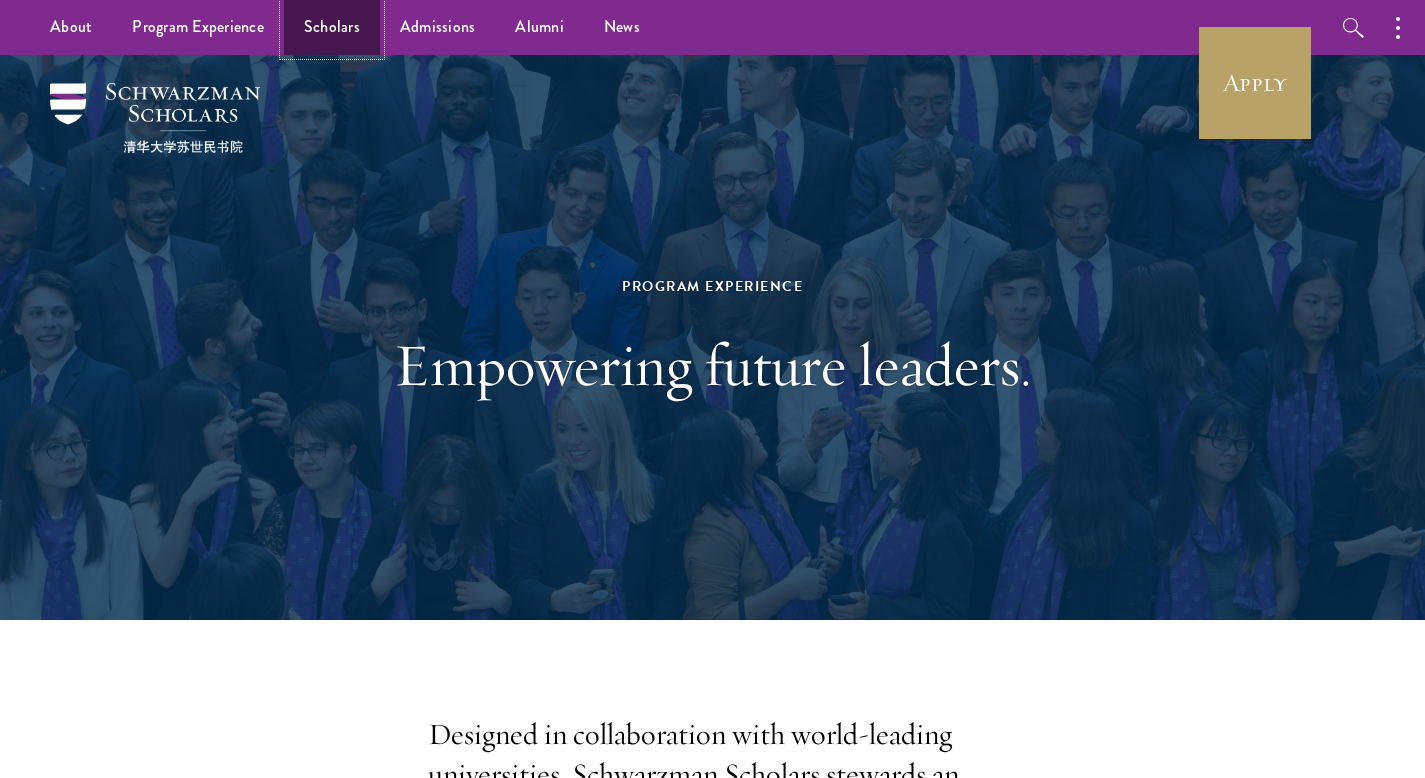 click on "Scholars" at bounding box center [332, 27] 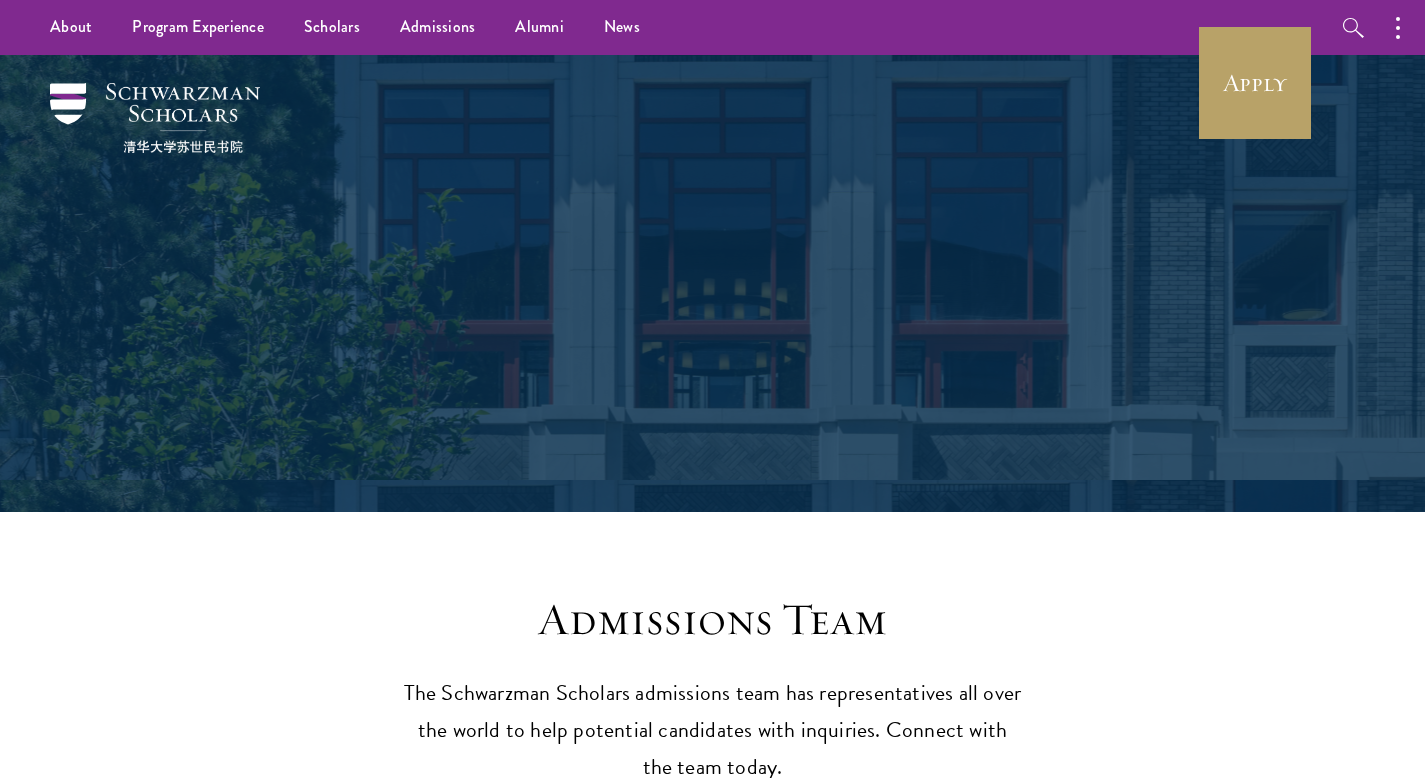 scroll, scrollTop: 0, scrollLeft: 0, axis: both 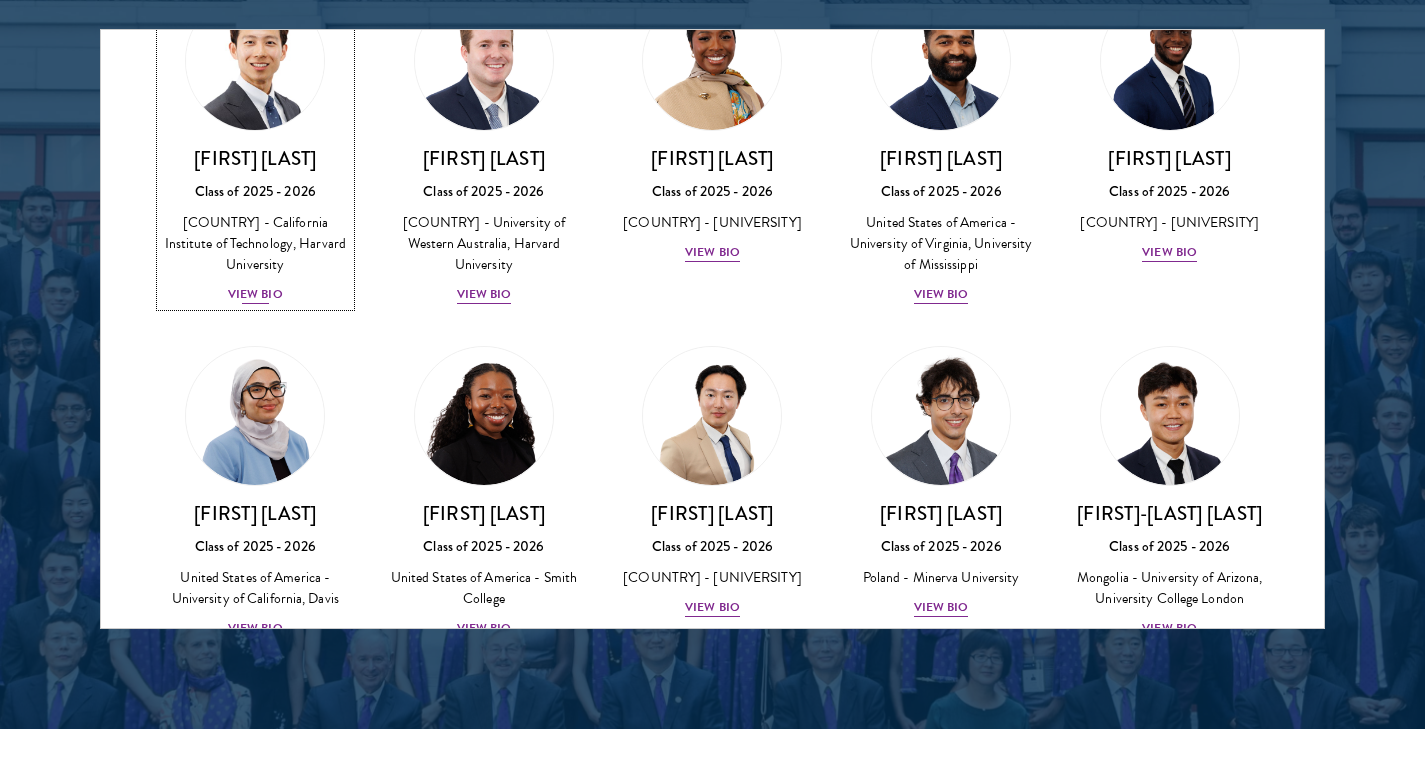 click on "View Bio" at bounding box center (255, 294) 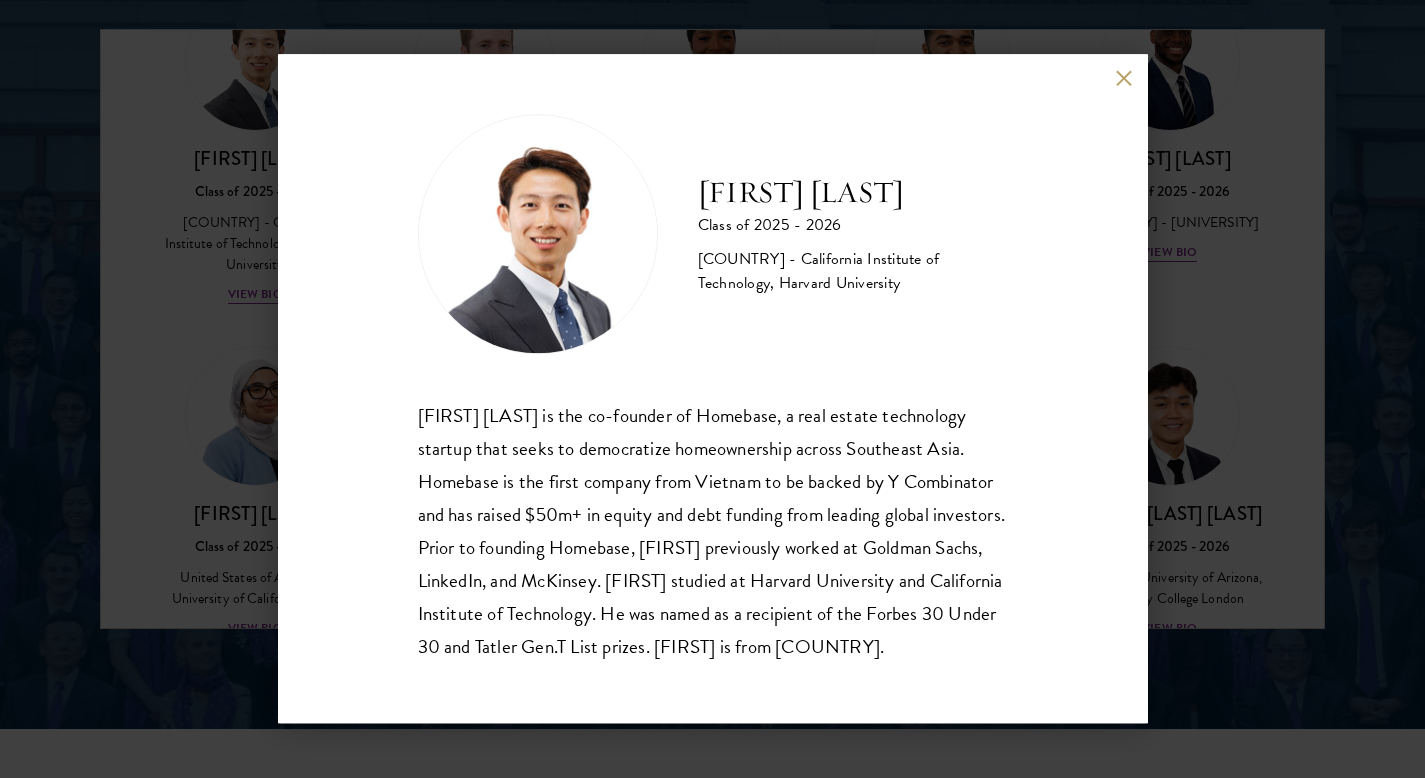scroll, scrollTop: 2, scrollLeft: 0, axis: vertical 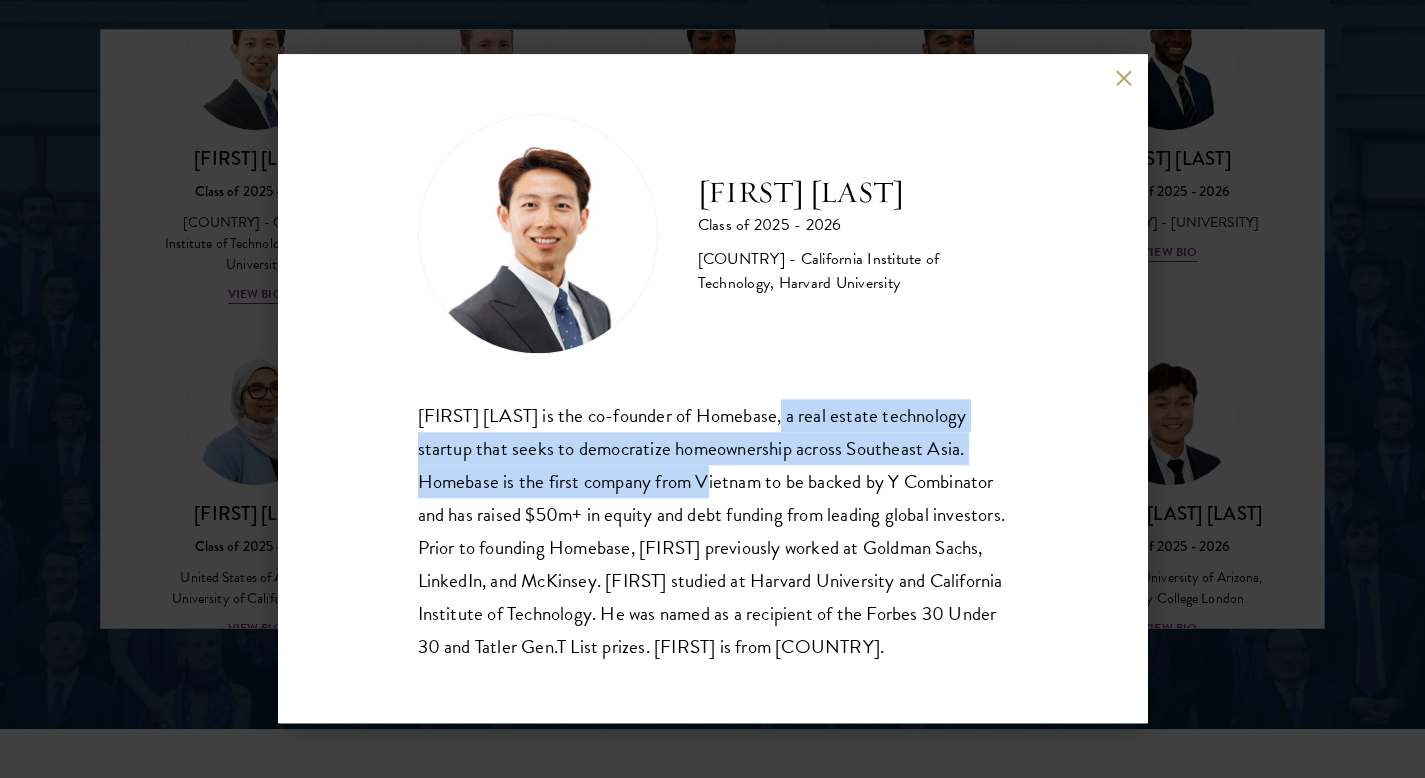 drag, startPoint x: 765, startPoint y: 396, endPoint x: 757, endPoint y: 492, distance: 96.332756 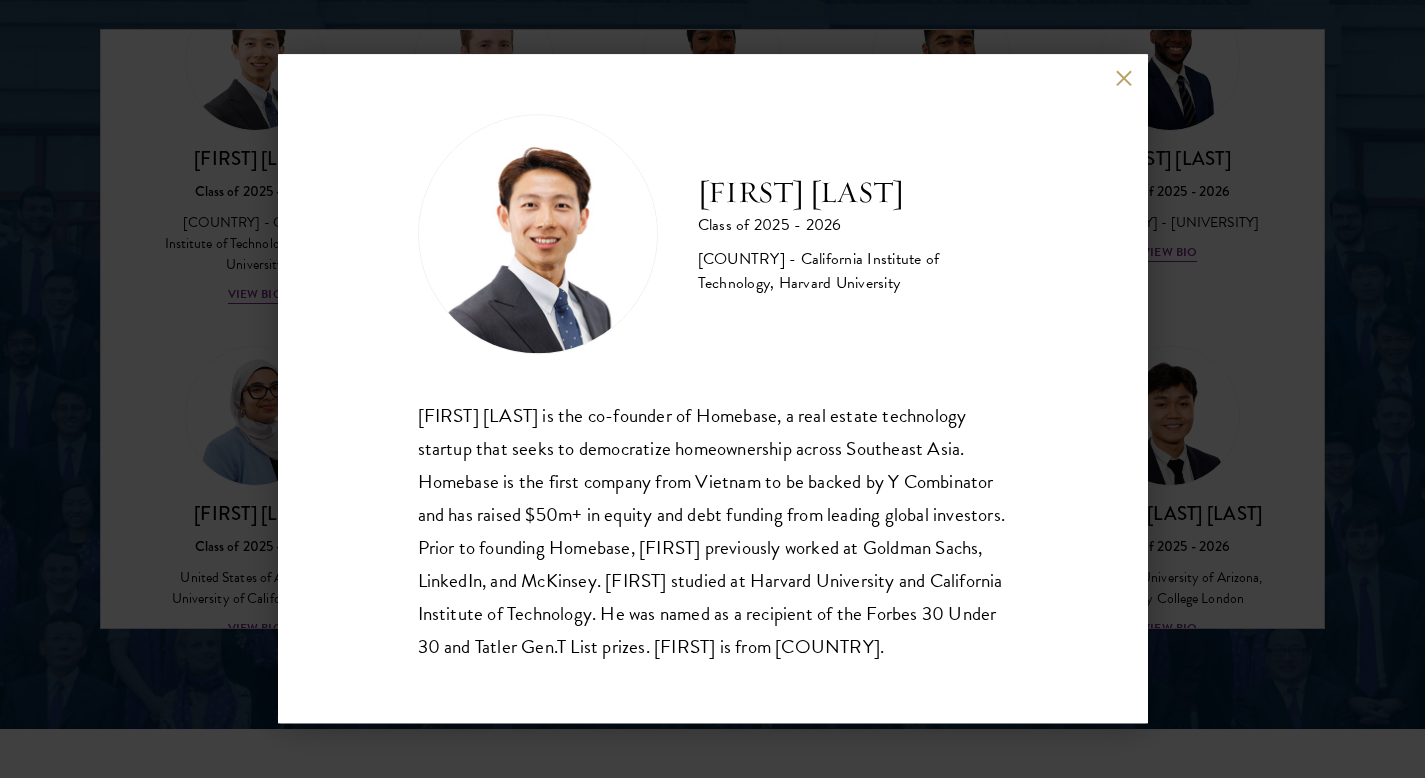 click on "[FIRST] [LAST] is the co-founder of Homebase, a real estate technology startup that seeks to democratize homeownership across Southeast Asia. Homebase is the first company from Vietnam to be backed by Y Combinator and has raised $50m+ in equity and debt funding from leading global investors. Prior to founding Homebase, [FIRST] previously worked at Goldman Sachs, LinkedIn, and McKinsey. [FIRST] studied at Harvard University and California Institute of Technology. He was named as a recipient of the Forbes 30 Under 30 and Tatler Gen.T List prizes. [FIRST] is from [COUNTRY]." at bounding box center (713, 531) 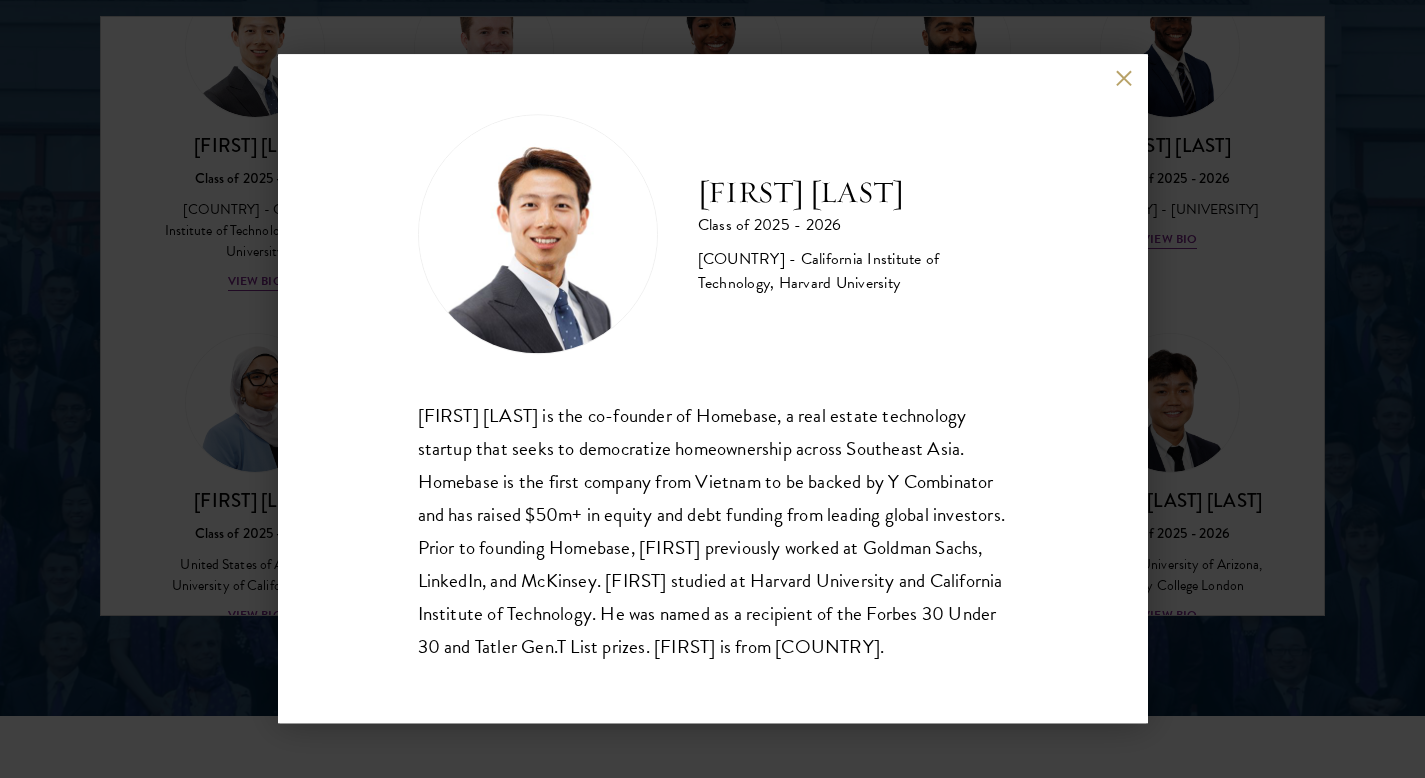 scroll, scrollTop: 2647, scrollLeft: 0, axis: vertical 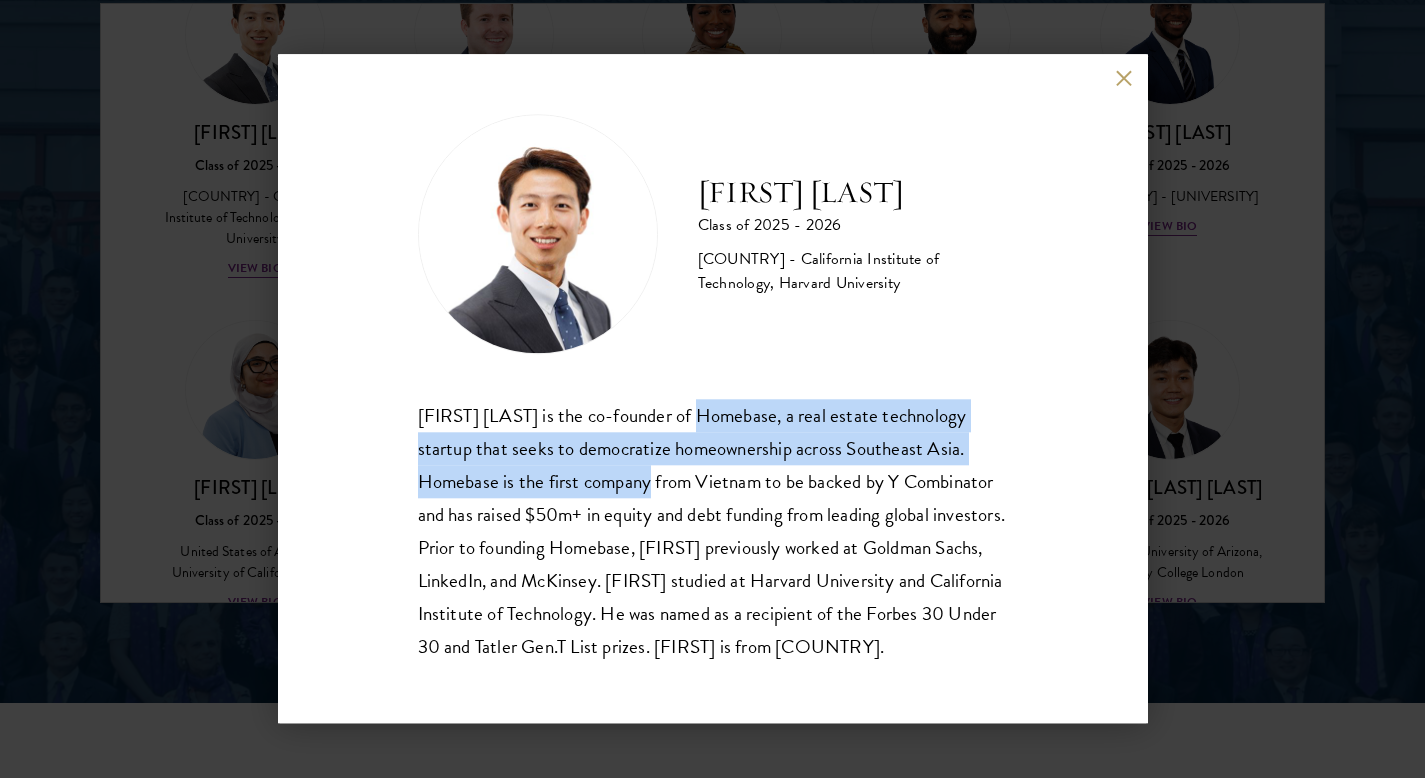 drag, startPoint x: 691, startPoint y: 410, endPoint x: 707, endPoint y: 514, distance: 105.22357 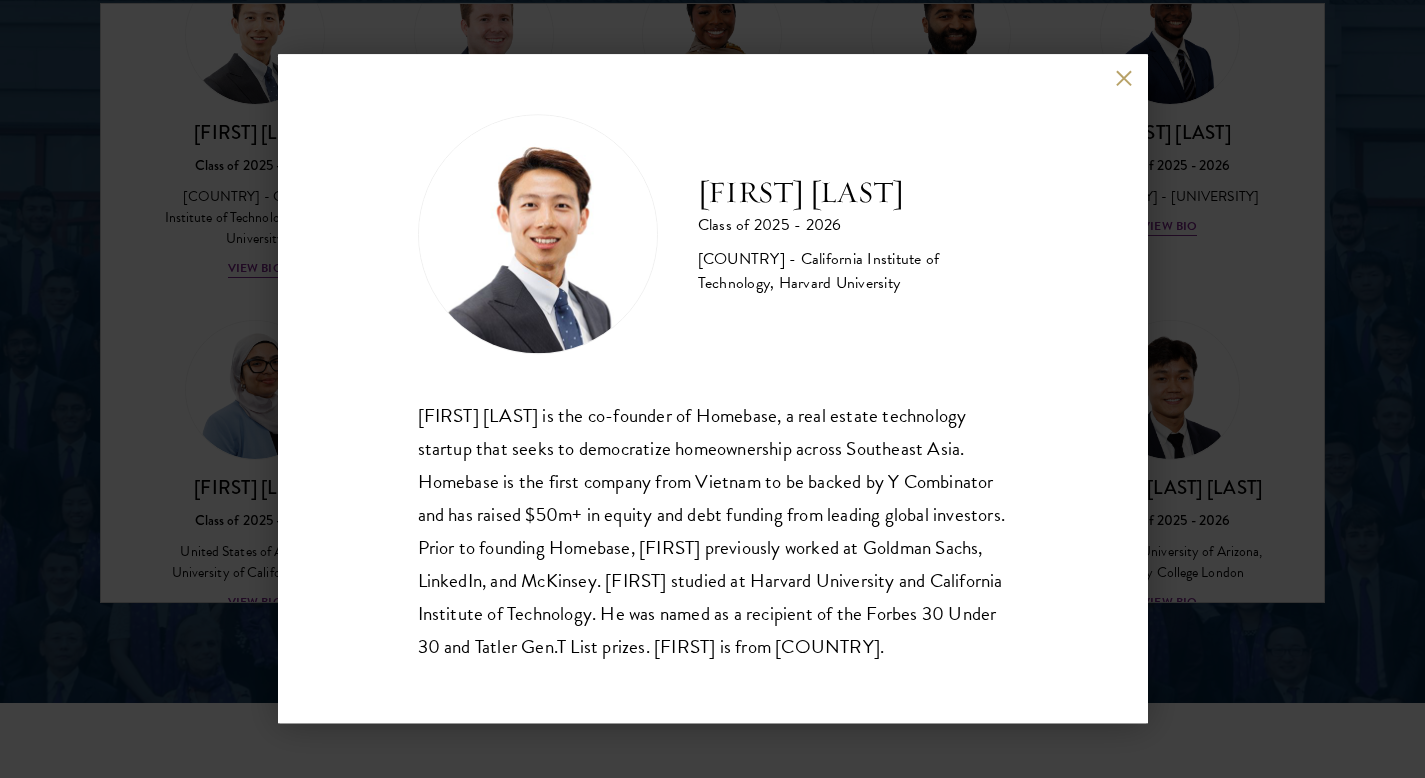 click on "[FIRST] [LAST] is the co-founder of Homebase, a real estate technology startup that seeks to democratize homeownership across Southeast Asia. Homebase is the first company from Vietnam to be backed by Y Combinator and has raised $50m+ in equity and debt funding from leading global investors. Prior to founding Homebase, [FIRST] previously worked at Goldman Sachs, LinkedIn, and McKinsey. [FIRST] studied at Harvard University and California Institute of Technology. He was named as a recipient of the Forbes 30 Under 30 and Tatler Gen.T List prizes. [FIRST] is from [COUNTRY]." at bounding box center (713, 531) 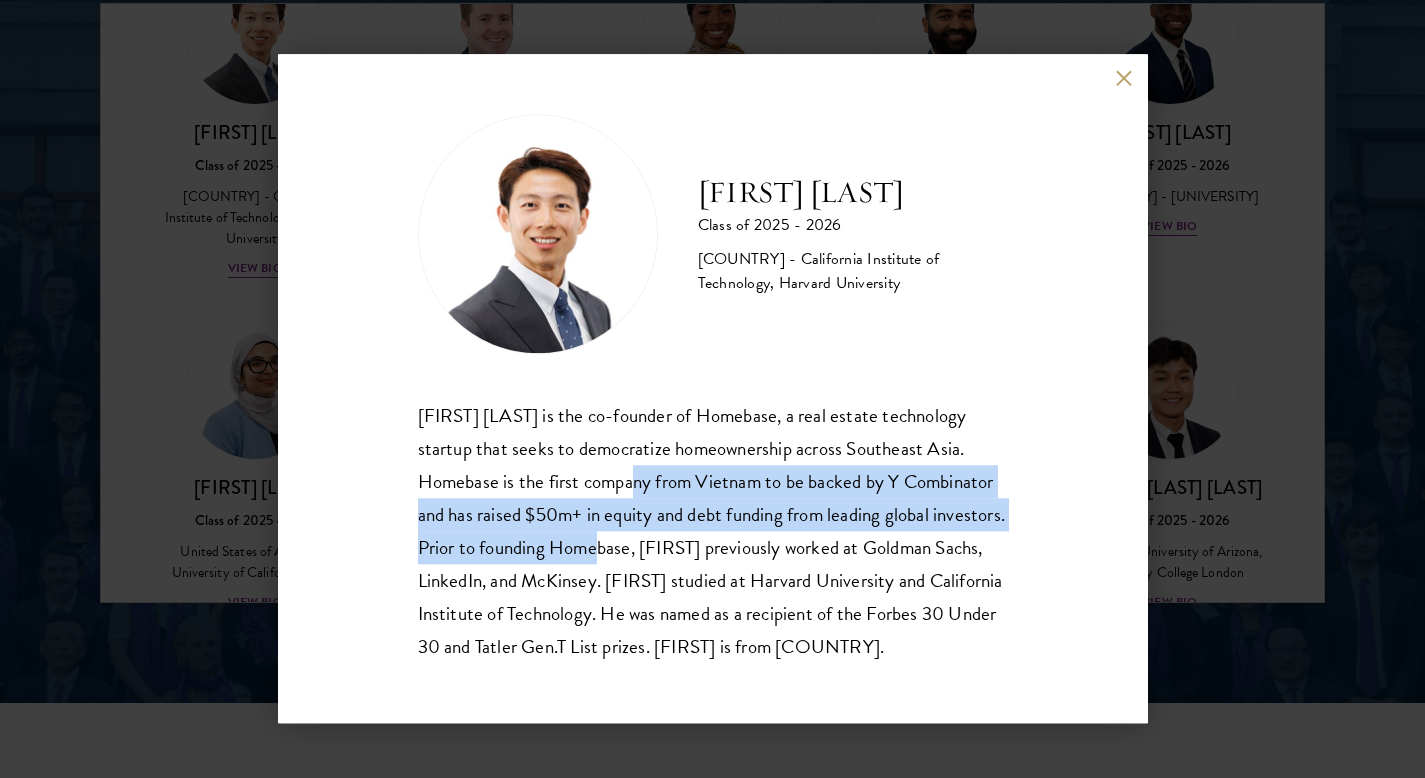 drag, startPoint x: 706, startPoint y: 514, endPoint x: 688, endPoint y: 474, distance: 43.863426 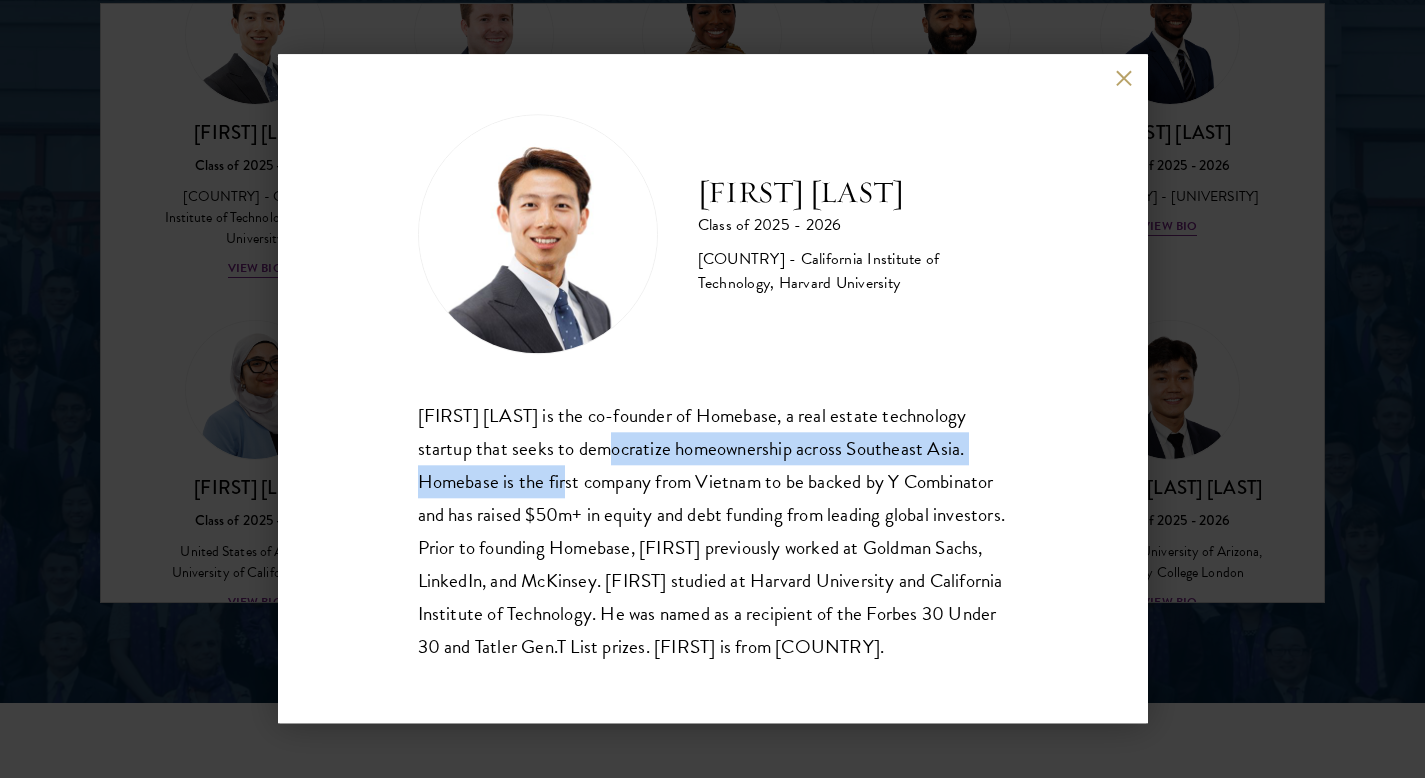 drag, startPoint x: 634, startPoint y: 425, endPoint x: 652, endPoint y: 532, distance: 108.503456 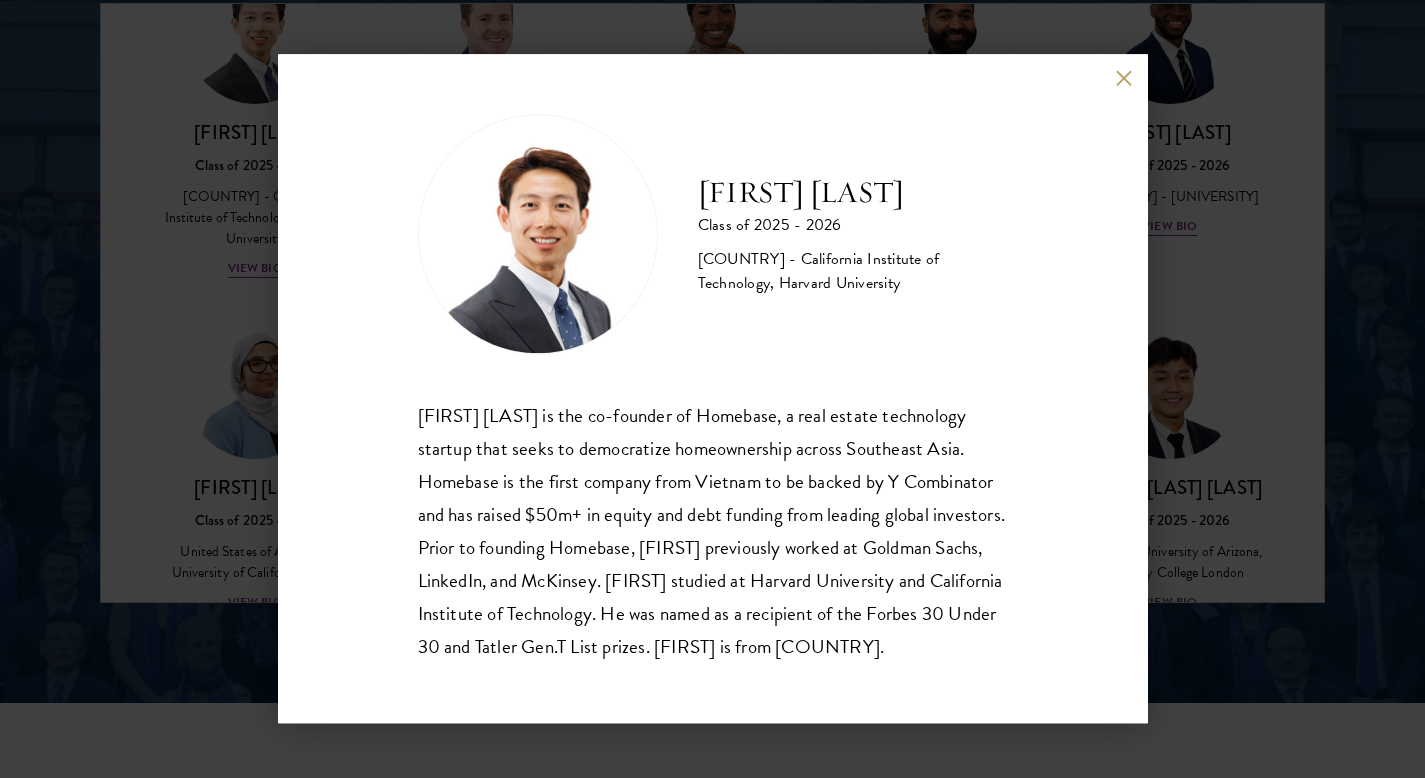 click on "[FIRST] [LAST] is the co-founder of Homebase, a real estate technology startup that seeks to democratize homeownership across Southeast Asia. Homebase is the first company from Vietnam to be backed by Y Combinator and has raised $50m+ in equity and debt funding from leading global investors. Prior to founding Homebase, [FIRST] previously worked at Goldman Sachs, LinkedIn, and McKinsey. [FIRST] studied at Harvard University and California Institute of Technology. He was named as a recipient of the Forbes 30 Under 30 and Tatler Gen.T List prizes. [FIRST] is from [COUNTRY]." at bounding box center (713, 531) 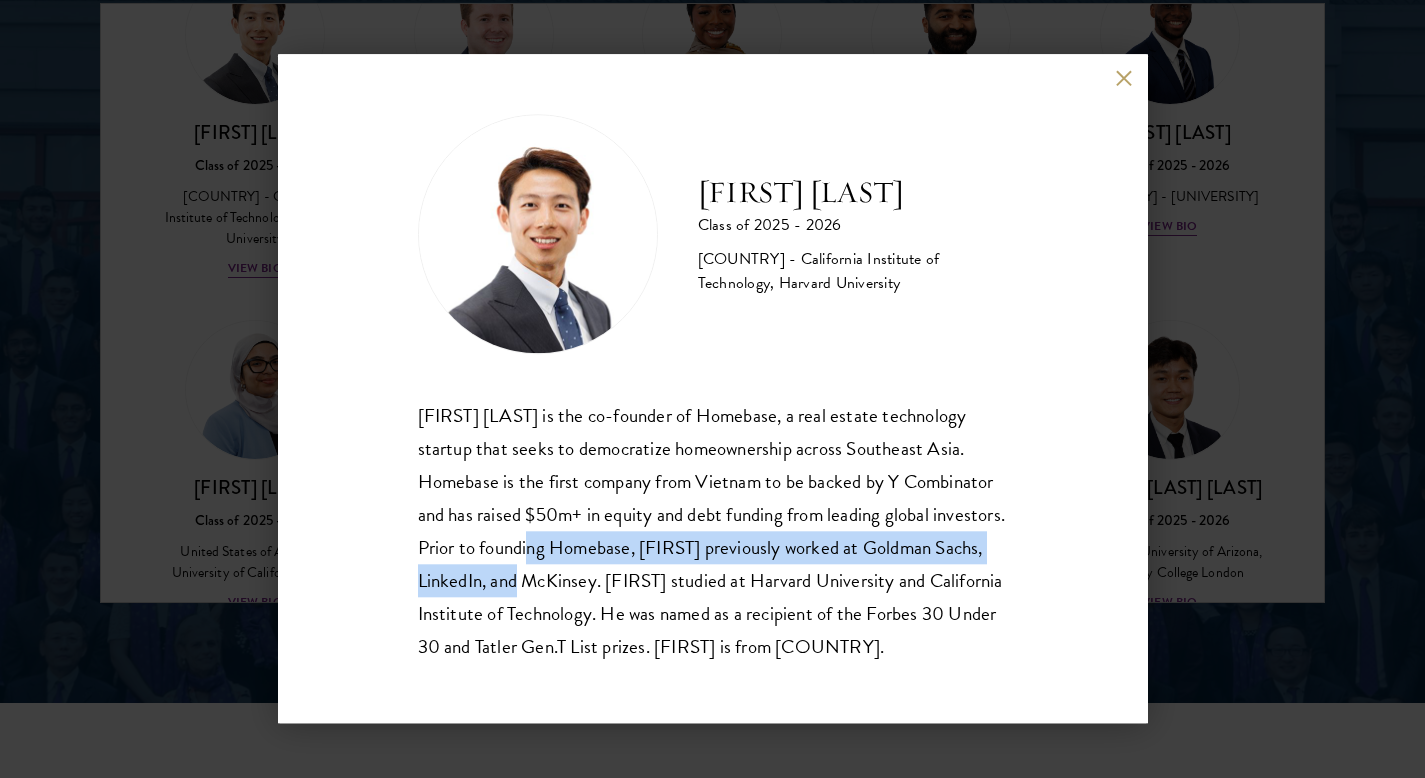 drag, startPoint x: 649, startPoint y: 532, endPoint x: 662, endPoint y: 588, distance: 57.48913 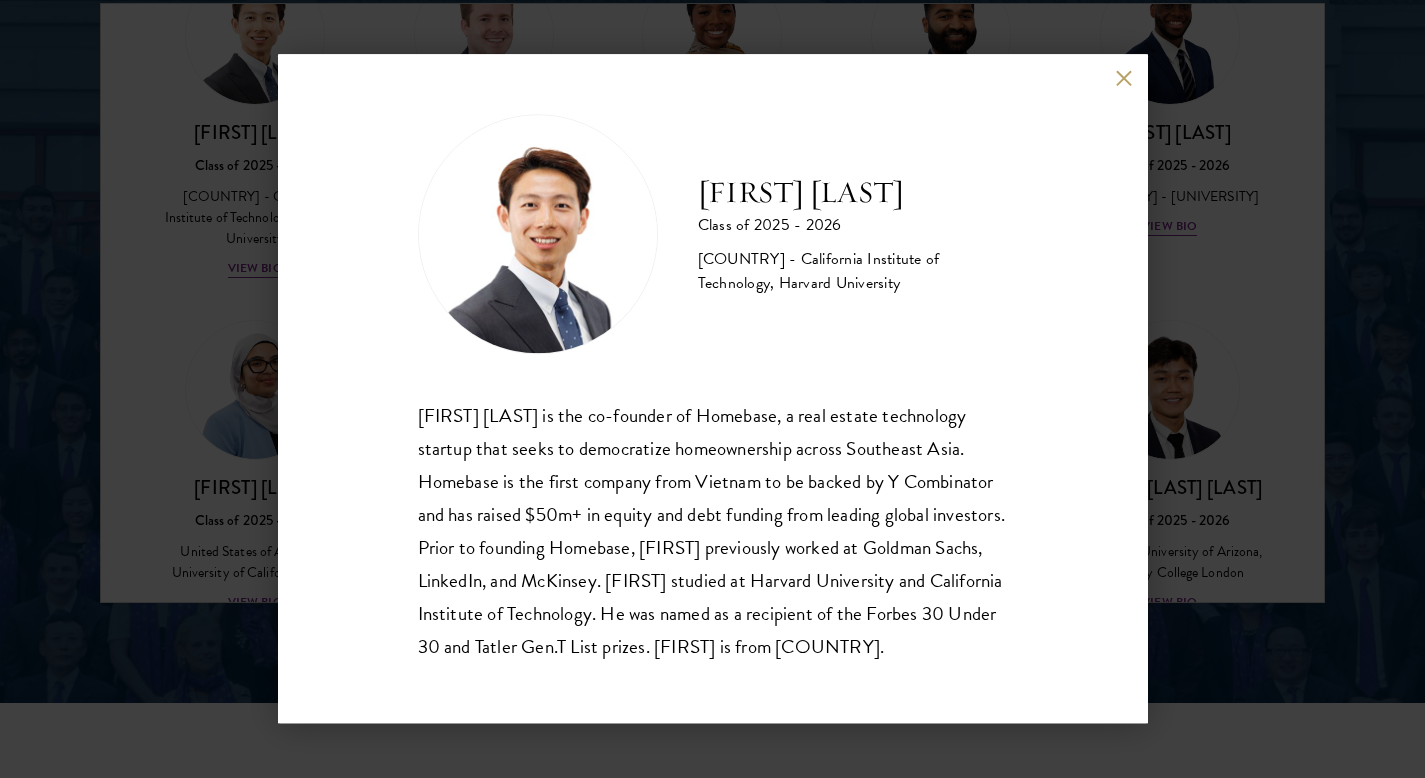 click on "[FIRST] [LAST] is the co-founder of Homebase, a real estate technology startup that seeks to democratize homeownership across Southeast Asia. Homebase is the first company from Vietnam to be backed by Y Combinator and has raised $50m+ in equity and debt funding from leading global investors. Prior to founding Homebase, [FIRST] previously worked at Goldman Sachs, LinkedIn, and McKinsey. [FIRST] studied at Harvard University and California Institute of Technology. He was named as a recipient of the Forbes 30 Under 30 and Tatler Gen.T List prizes. [FIRST] is from [COUNTRY]." at bounding box center [713, 531] 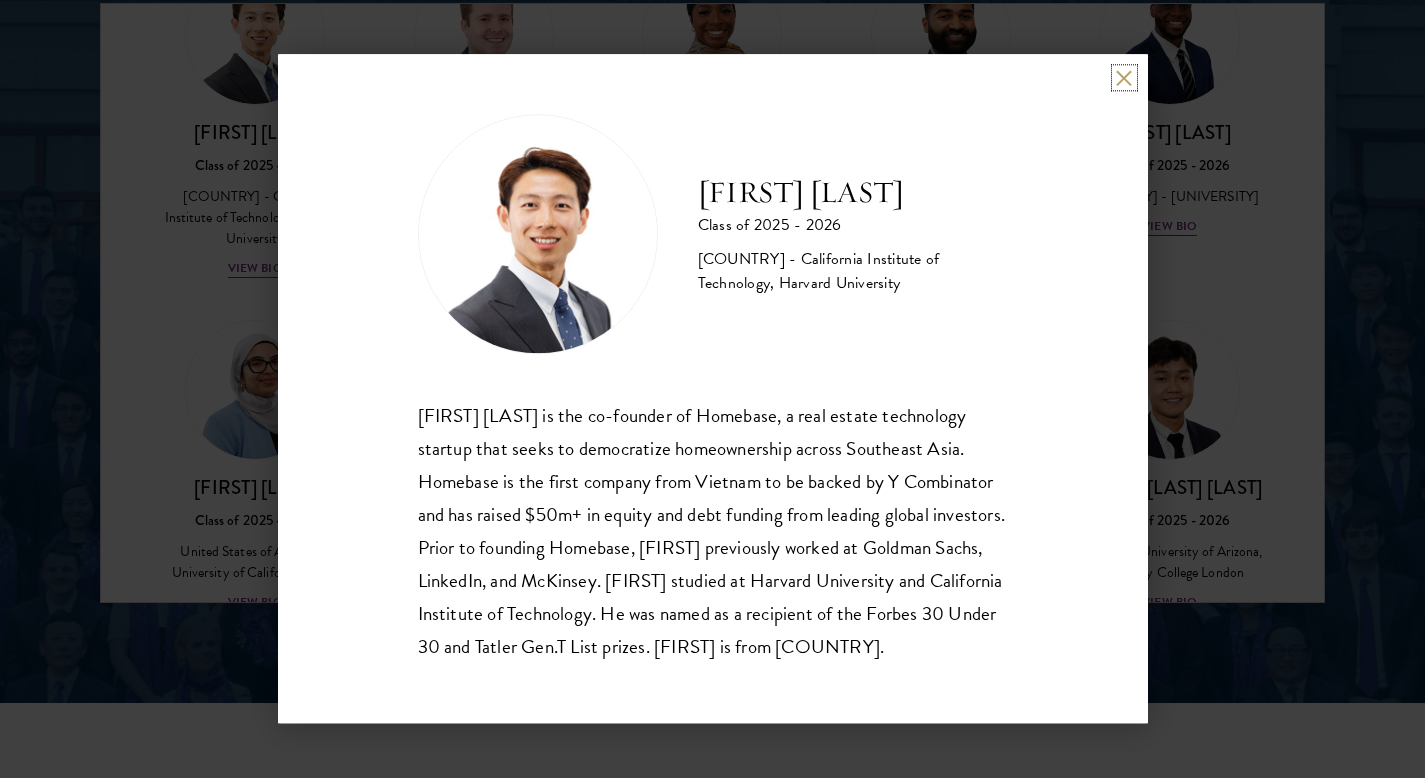click at bounding box center (1124, 77) 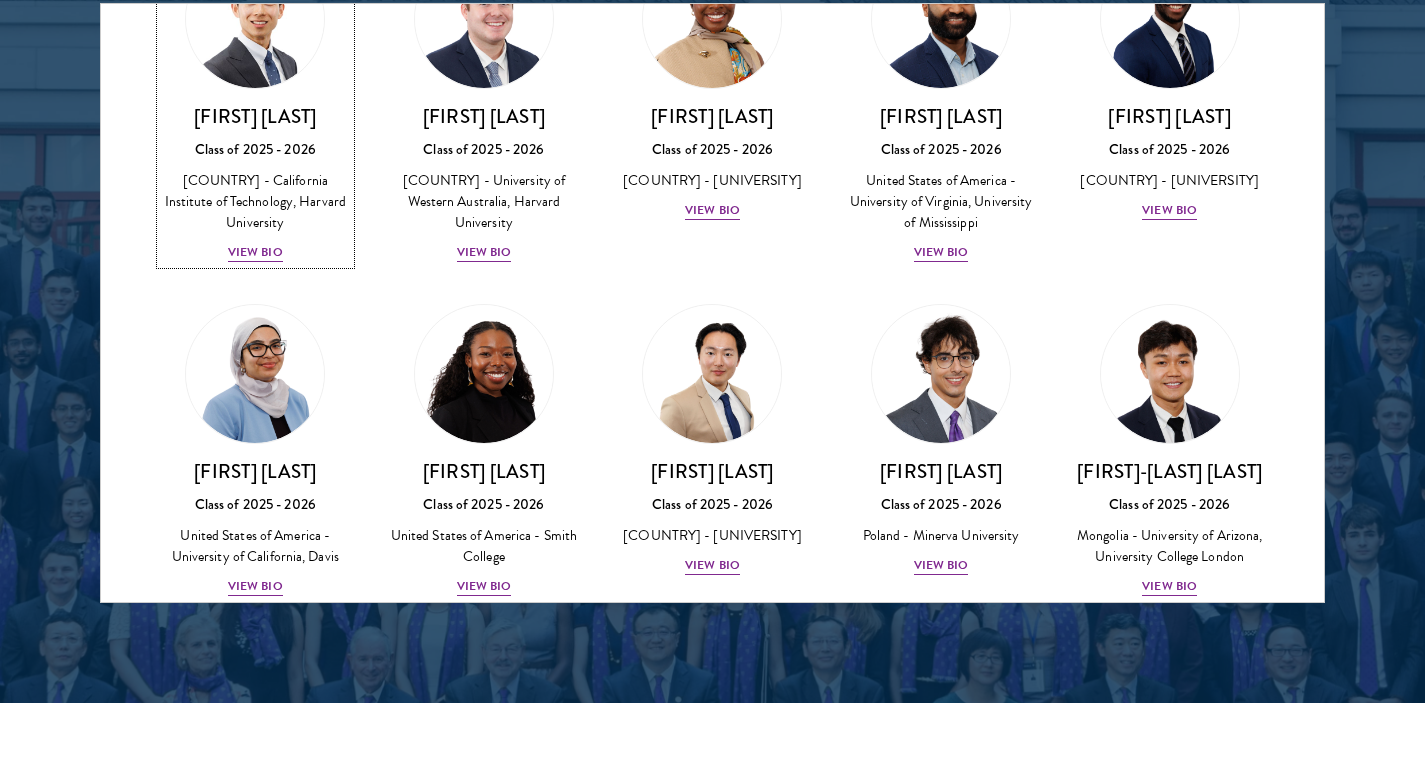 scroll, scrollTop: 0, scrollLeft: 0, axis: both 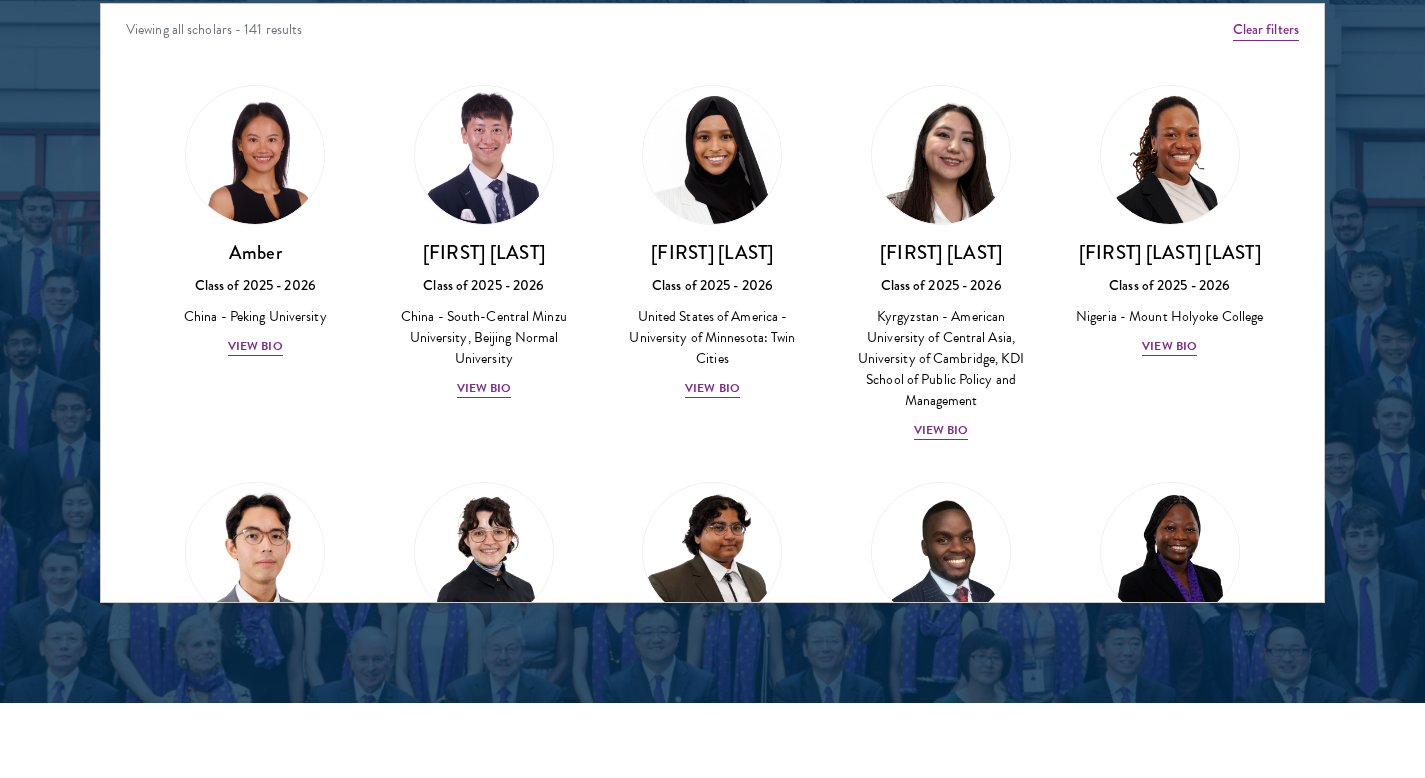 click at bounding box center [712, 94] 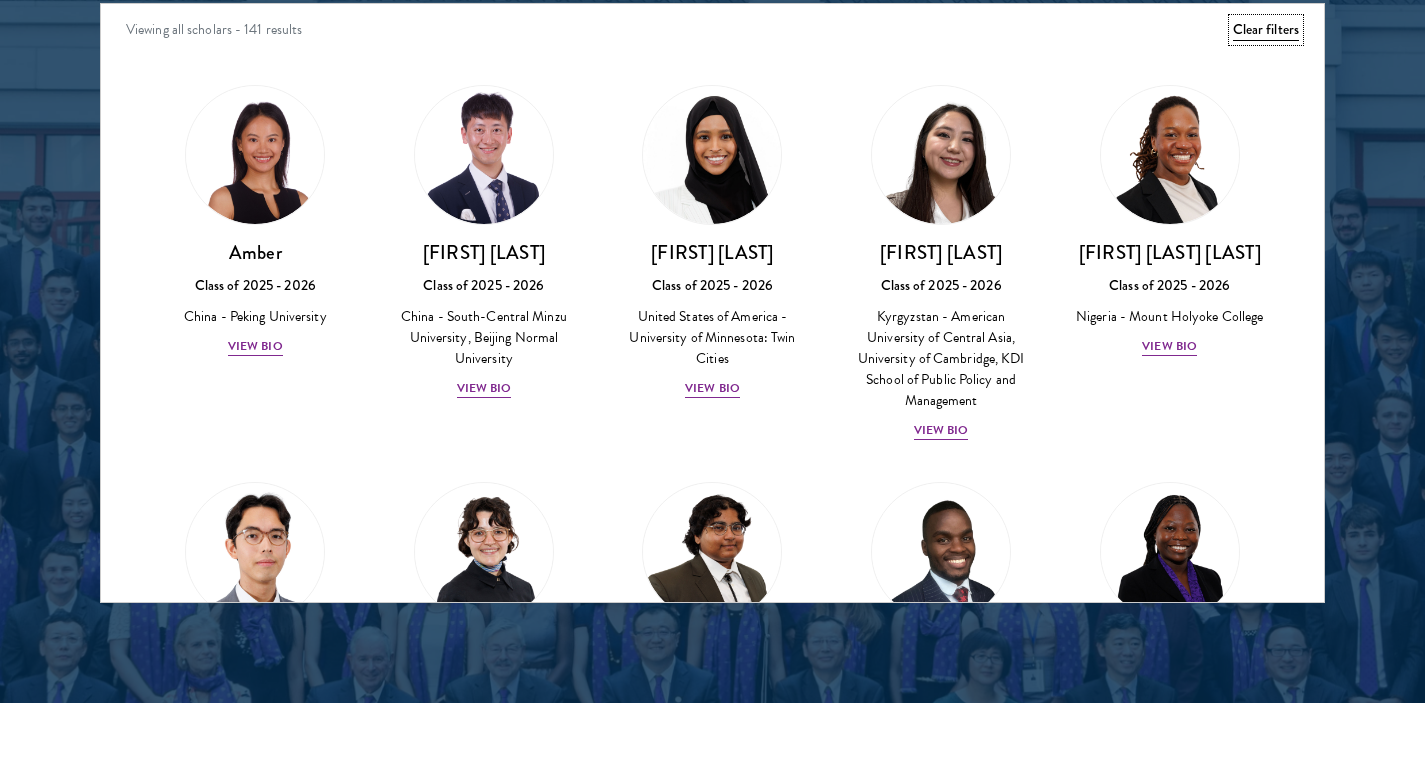 click on "Clear filters" at bounding box center [1266, 30] 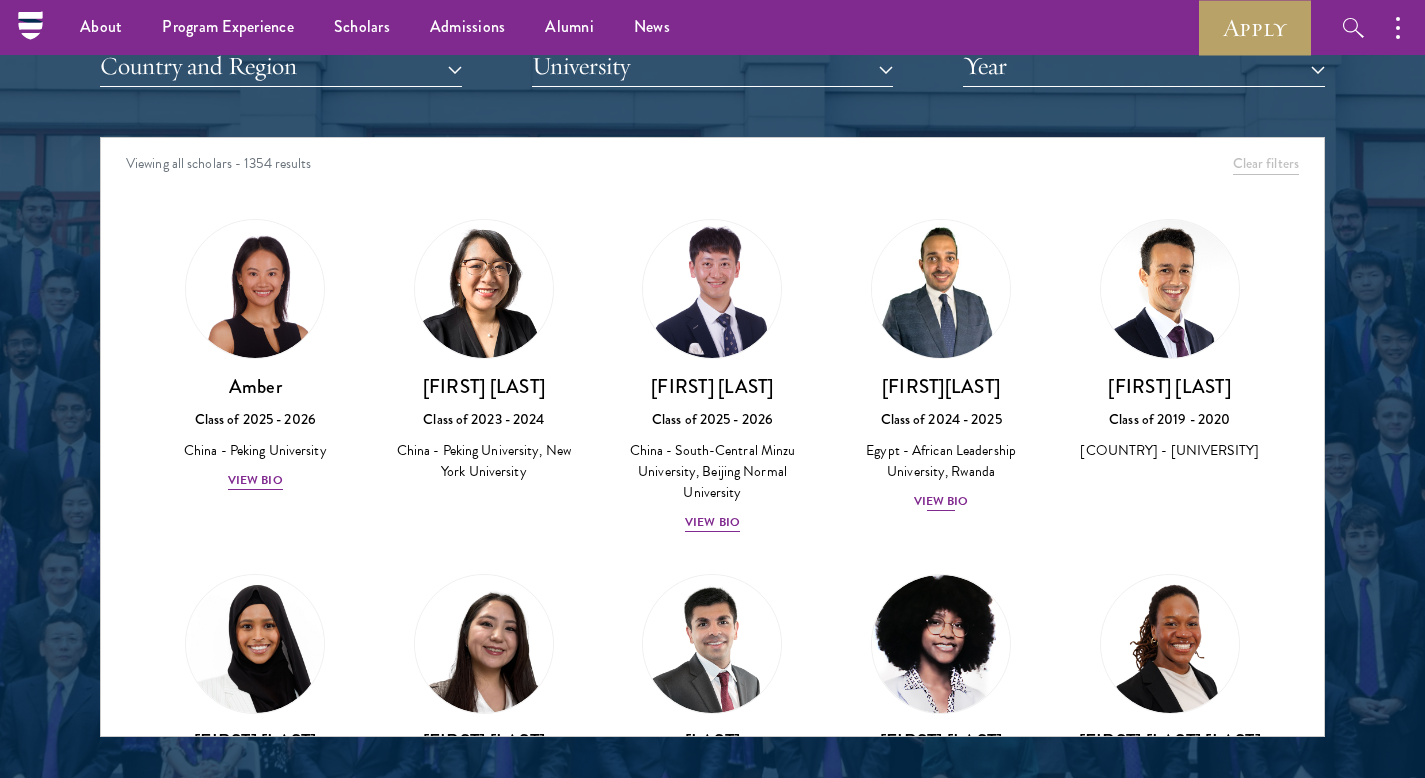 scroll, scrollTop: 2457, scrollLeft: 0, axis: vertical 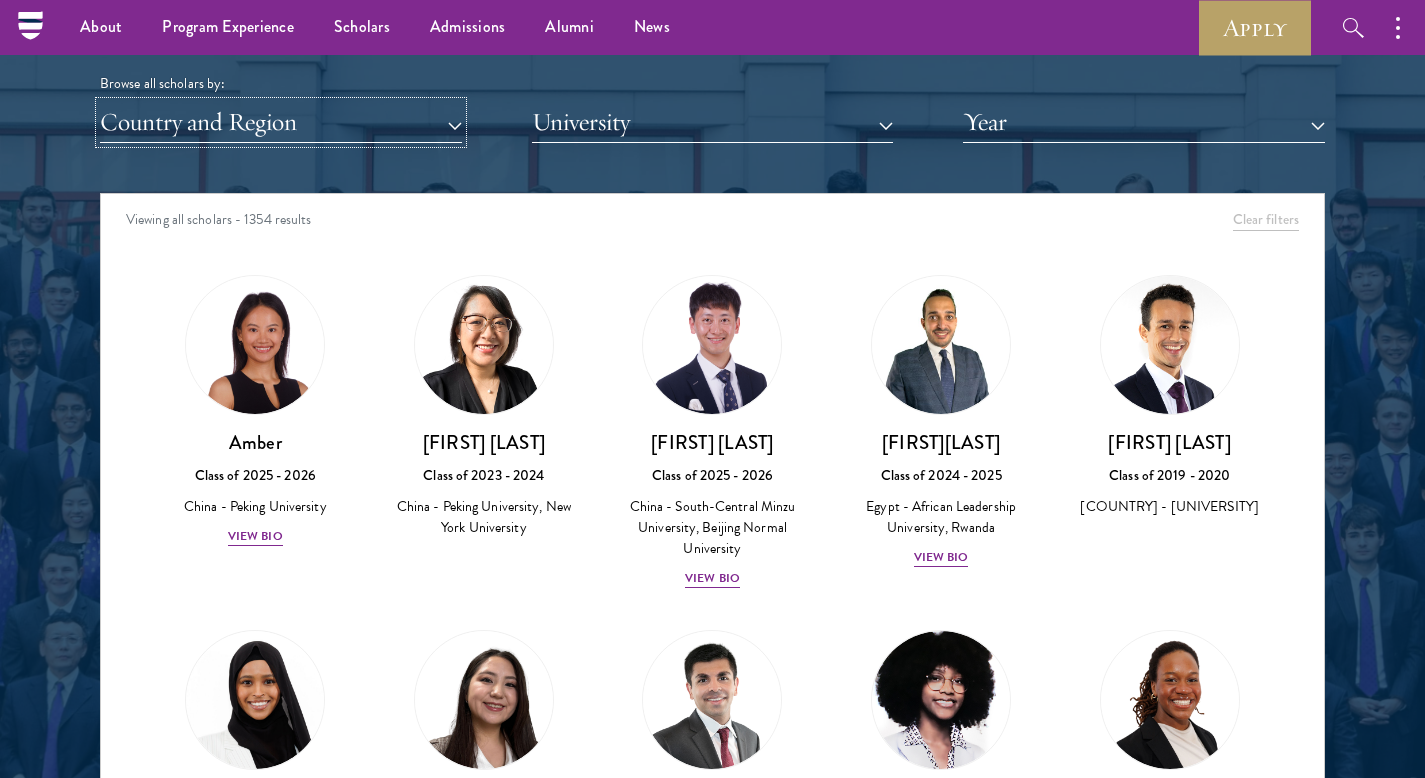 click on "Country and Region" at bounding box center [281, 122] 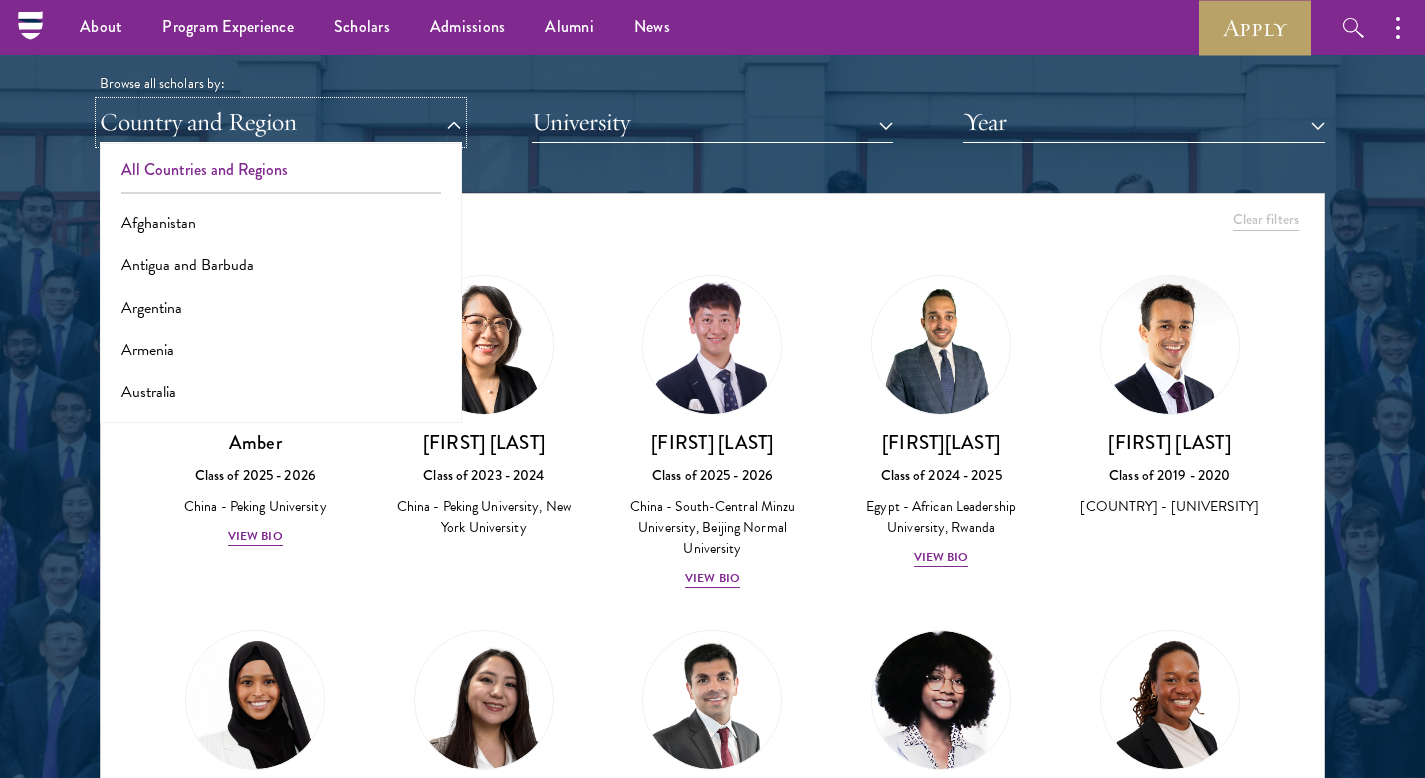 type 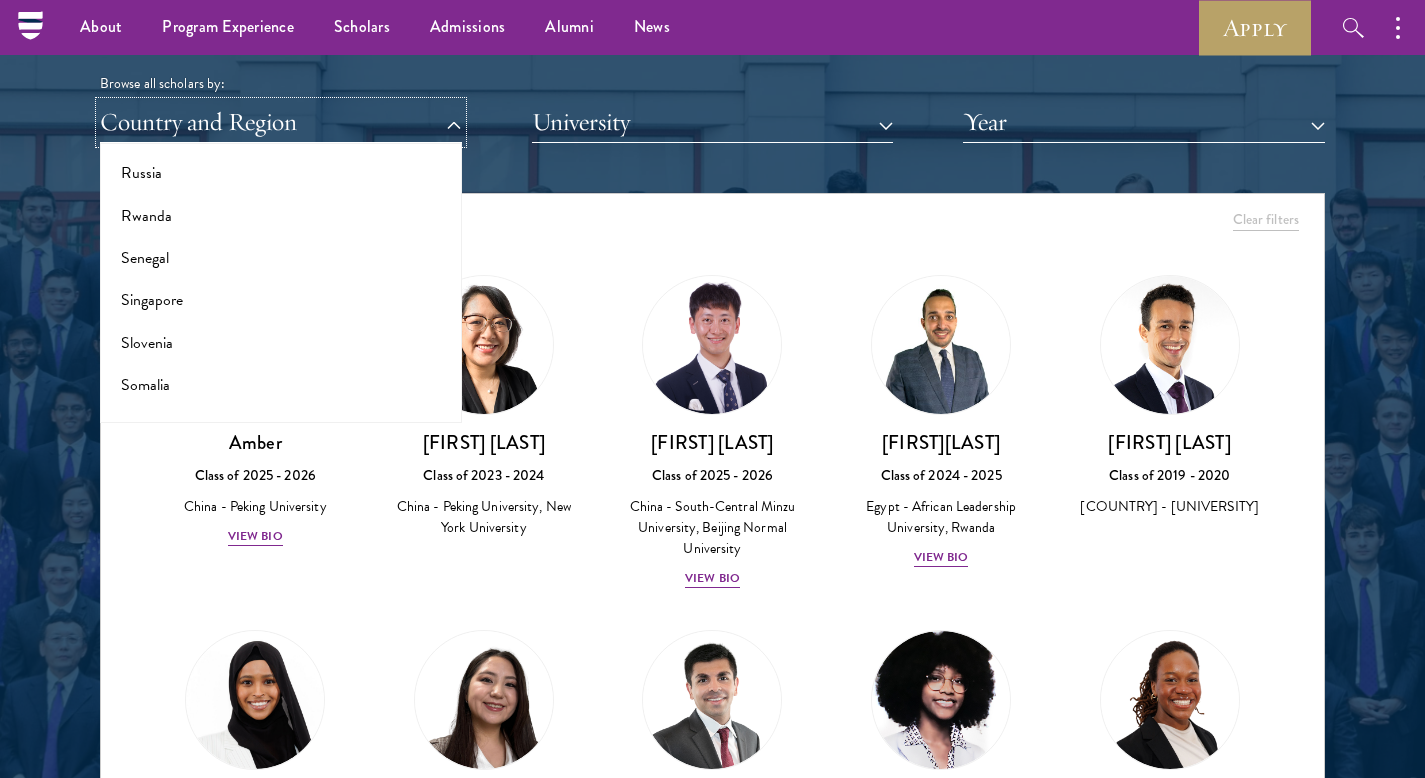 scroll, scrollTop: 3268, scrollLeft: 0, axis: vertical 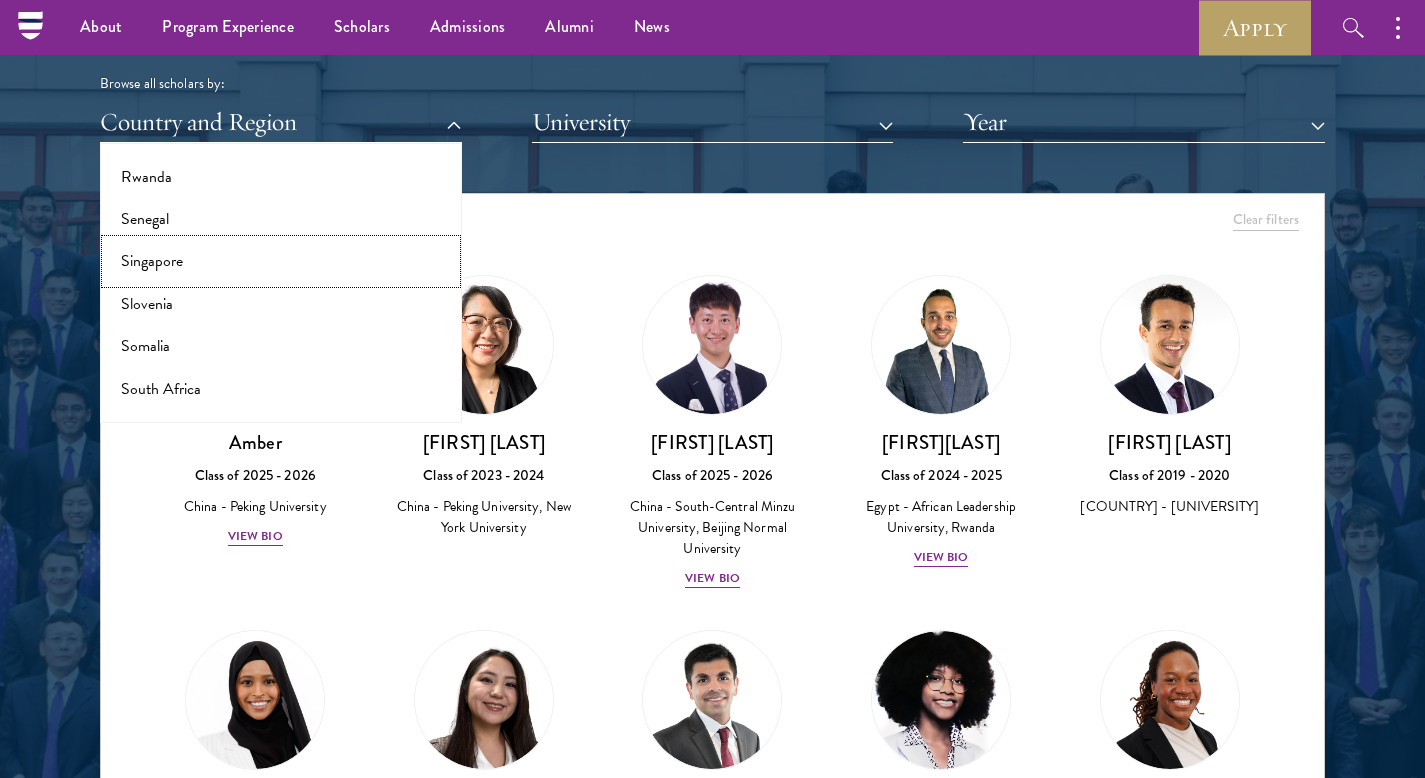 click on "Singapore" at bounding box center [281, 261] 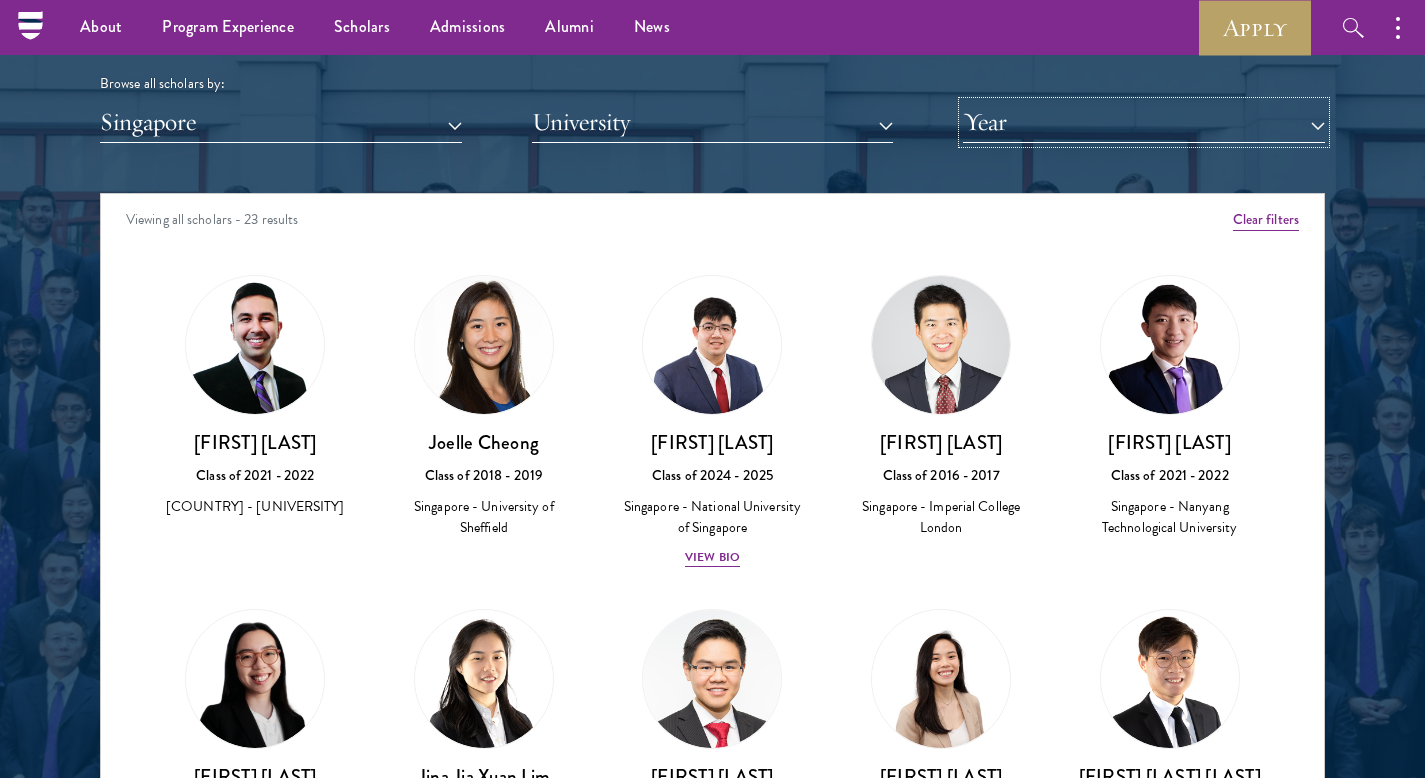 click on "Year" at bounding box center [1144, 122] 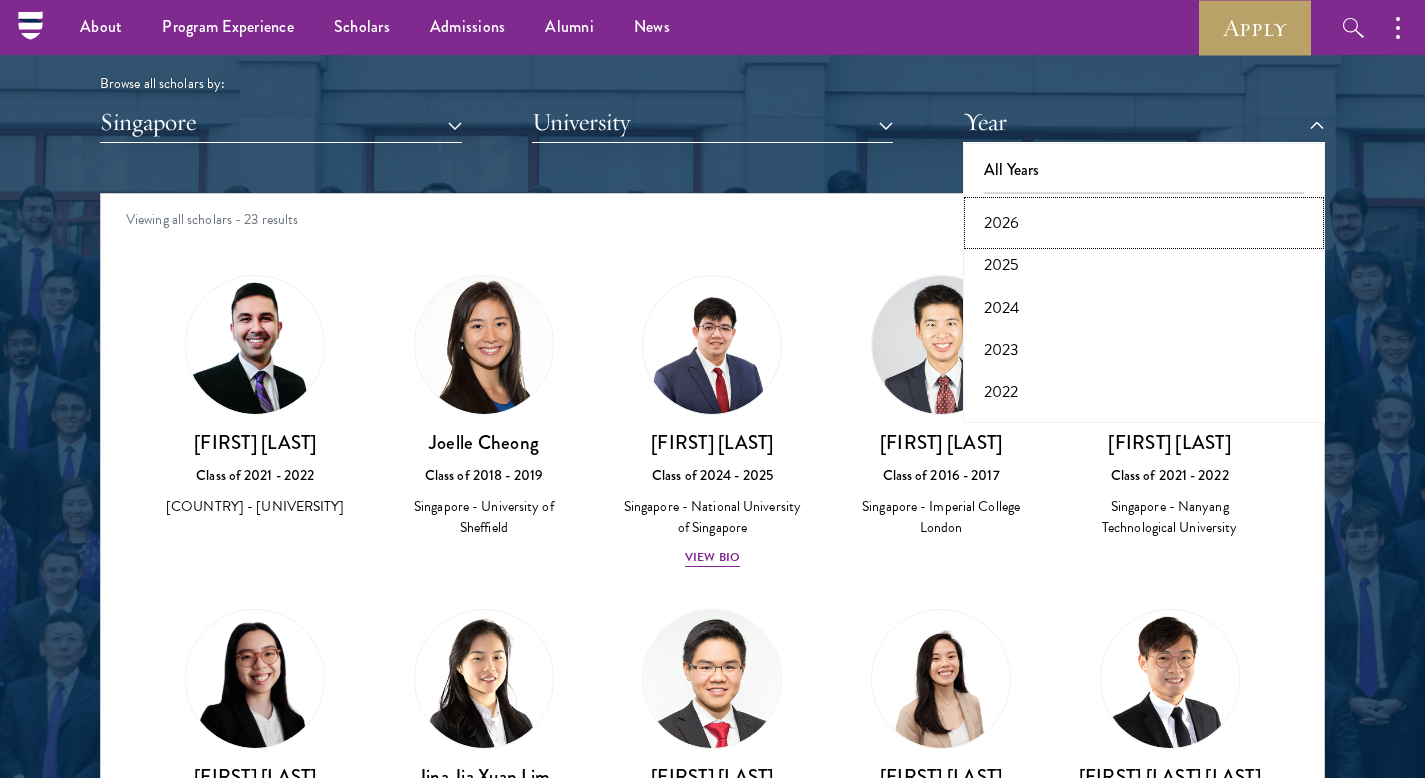 click on "2026" at bounding box center (1144, 223) 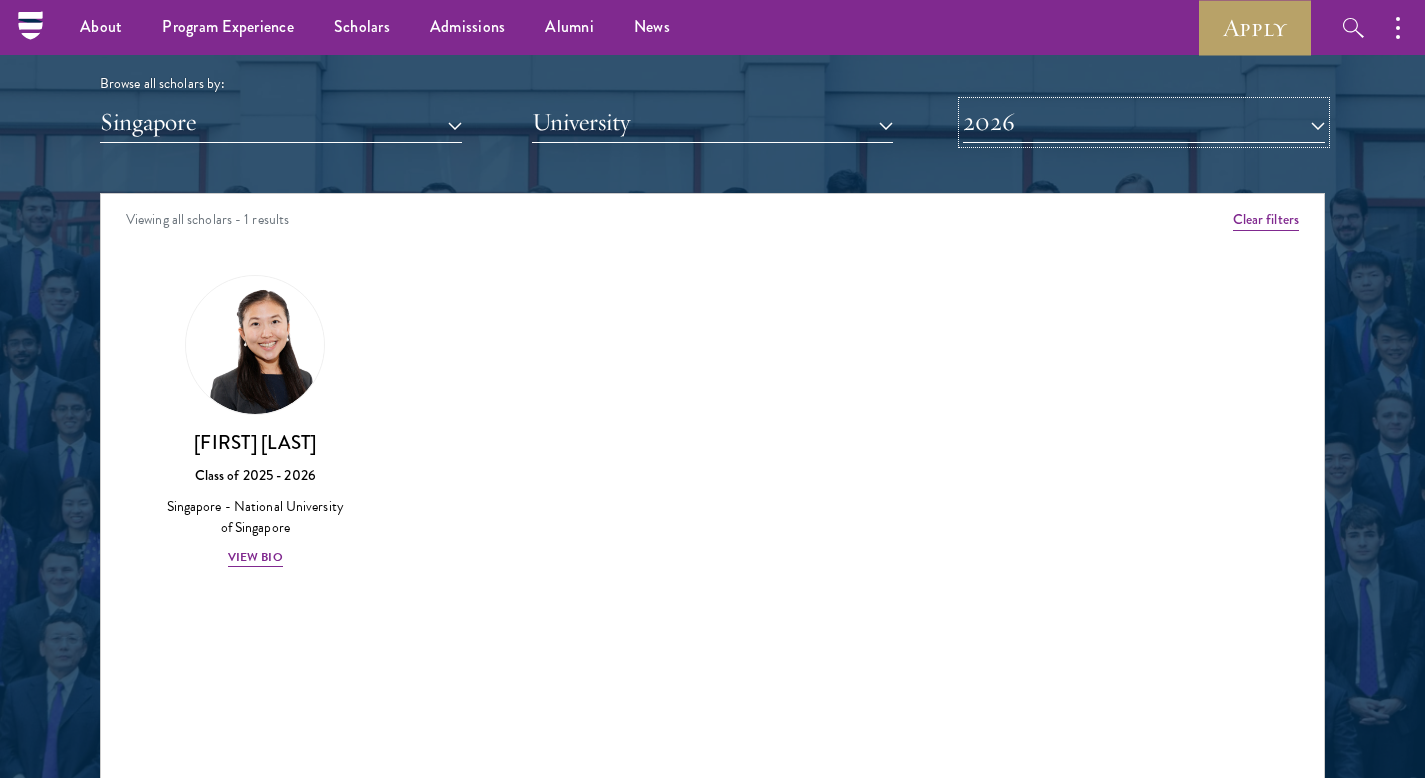 click on "2026" at bounding box center (1144, 122) 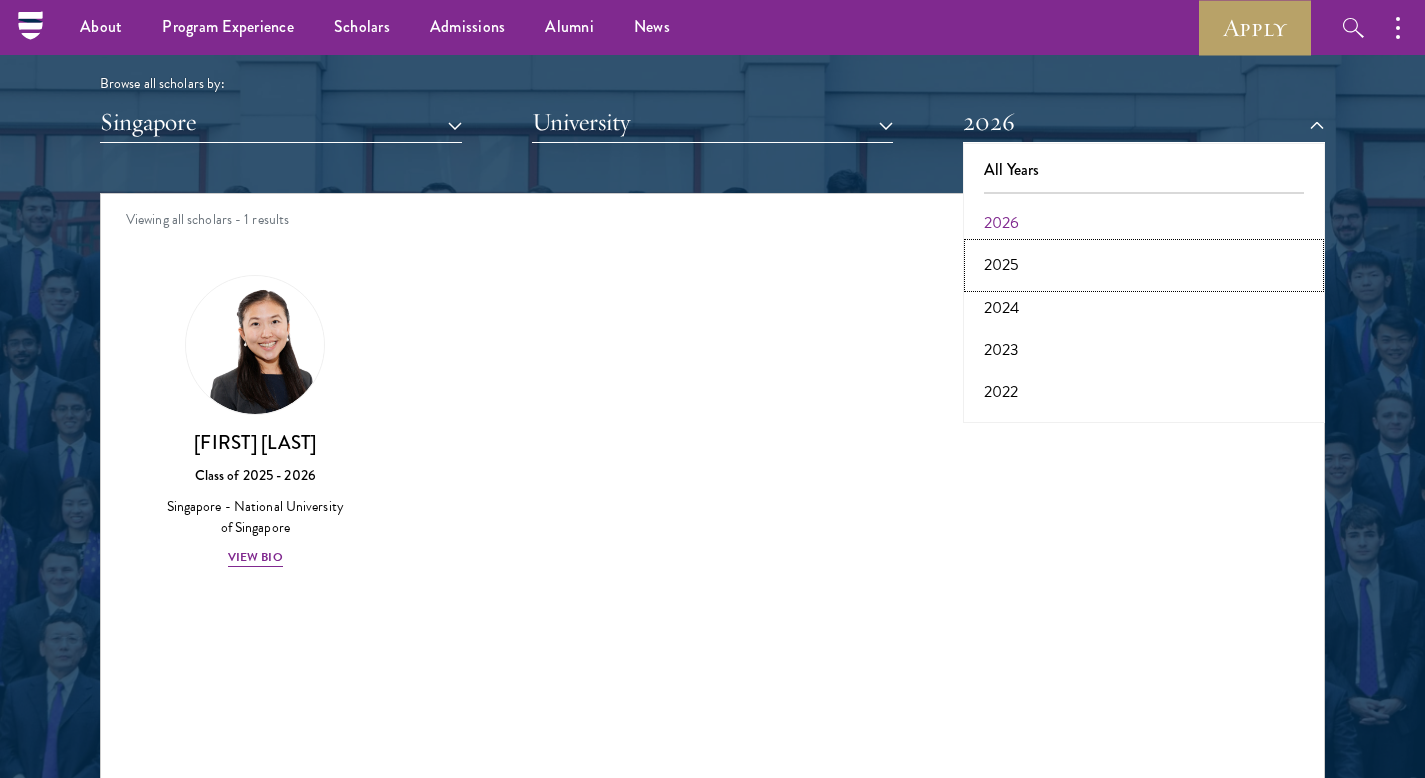 click on "2025" at bounding box center (1144, 265) 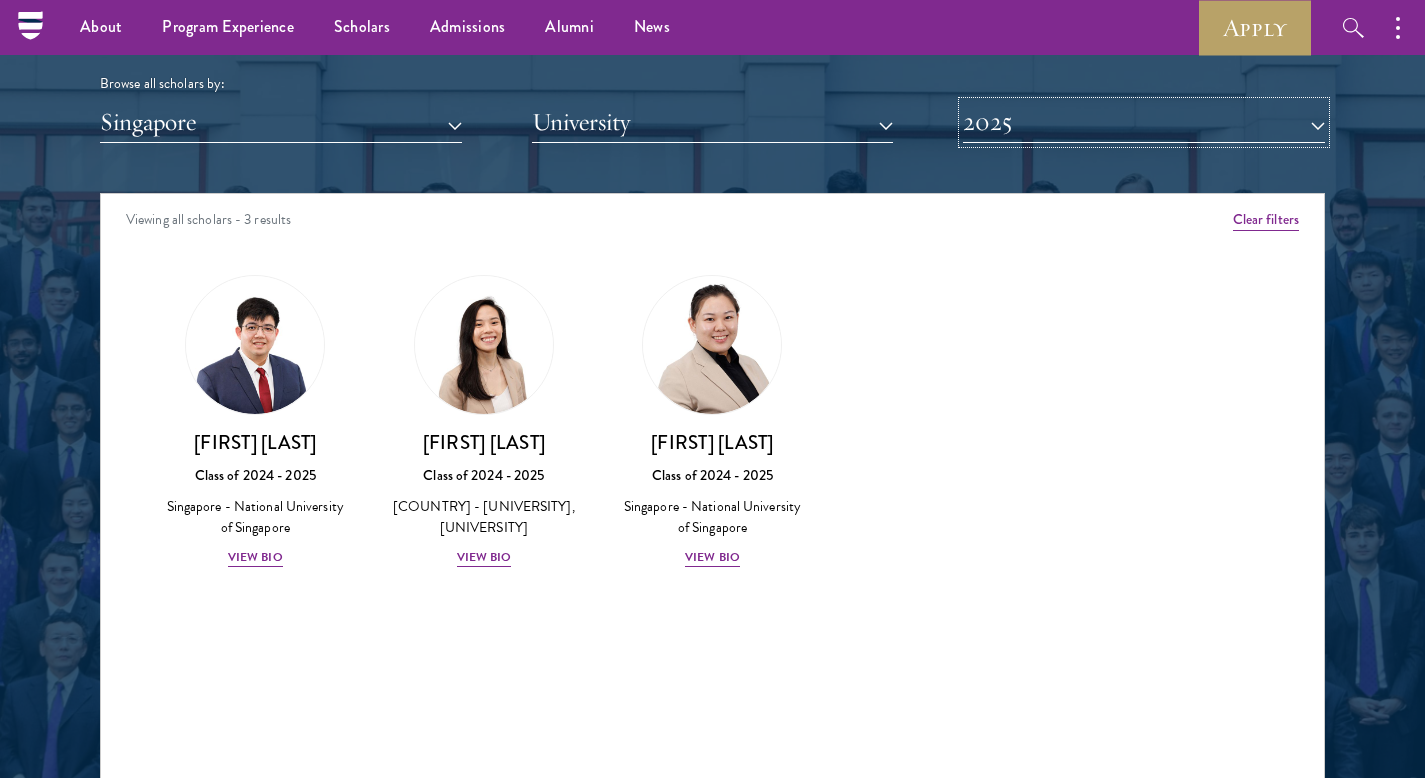click on "2025" at bounding box center [1144, 122] 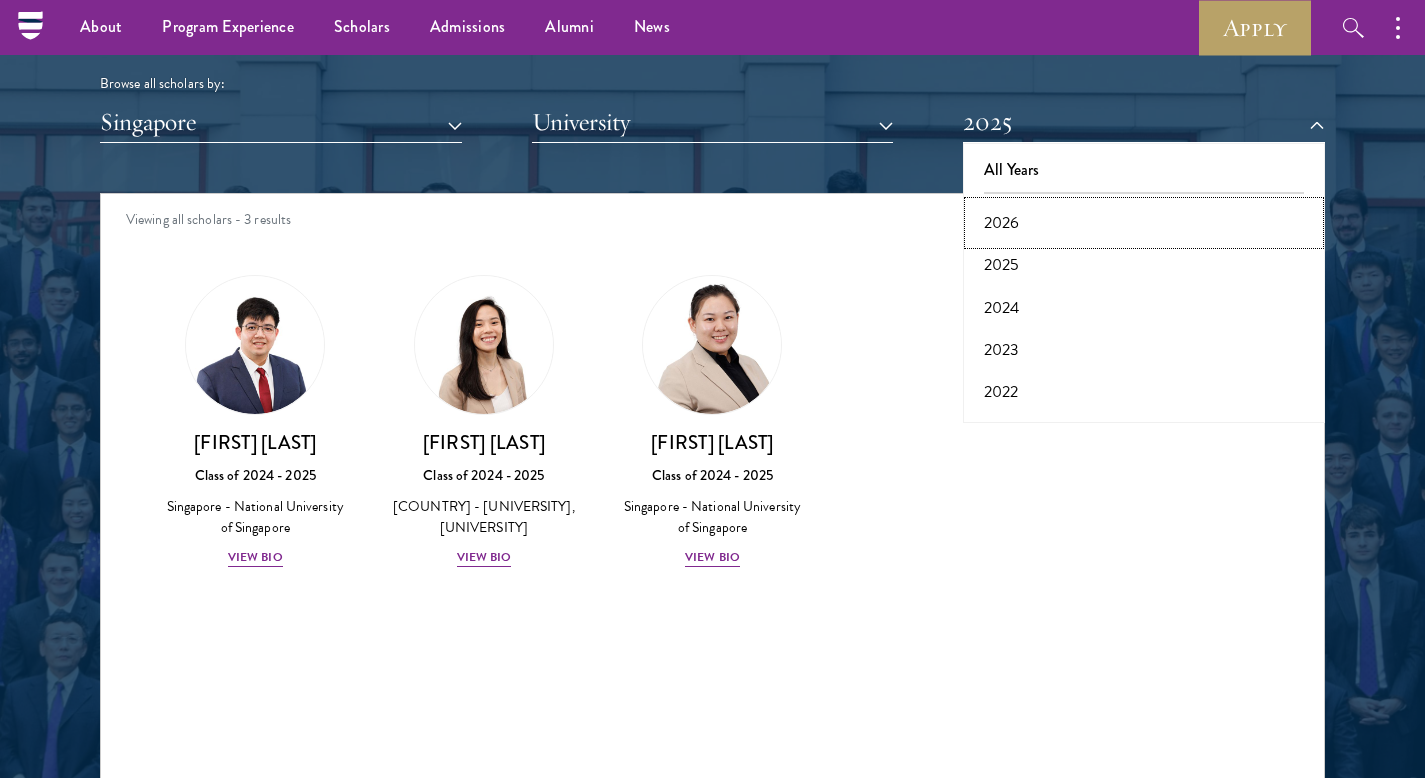 click on "2026" at bounding box center (1144, 223) 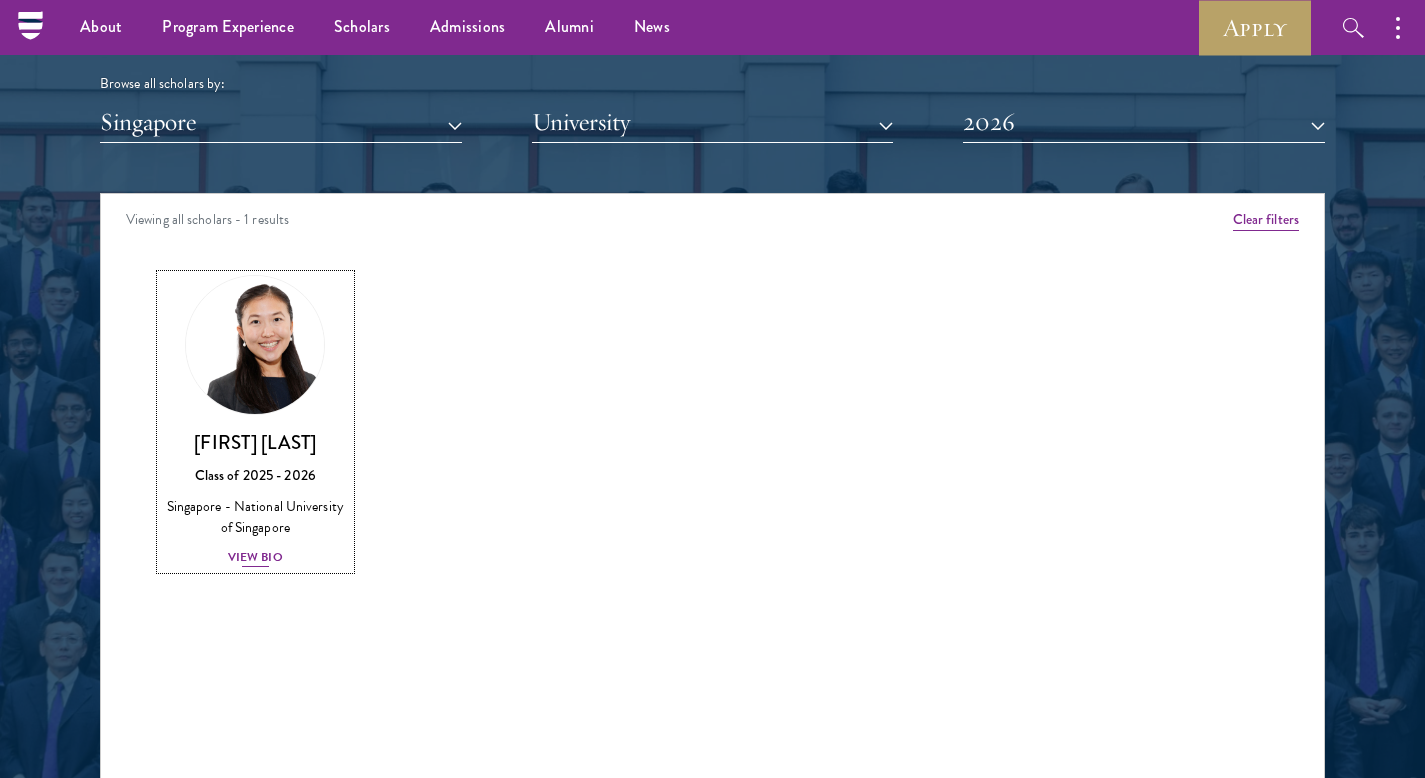 click on "View Bio" at bounding box center (255, 557) 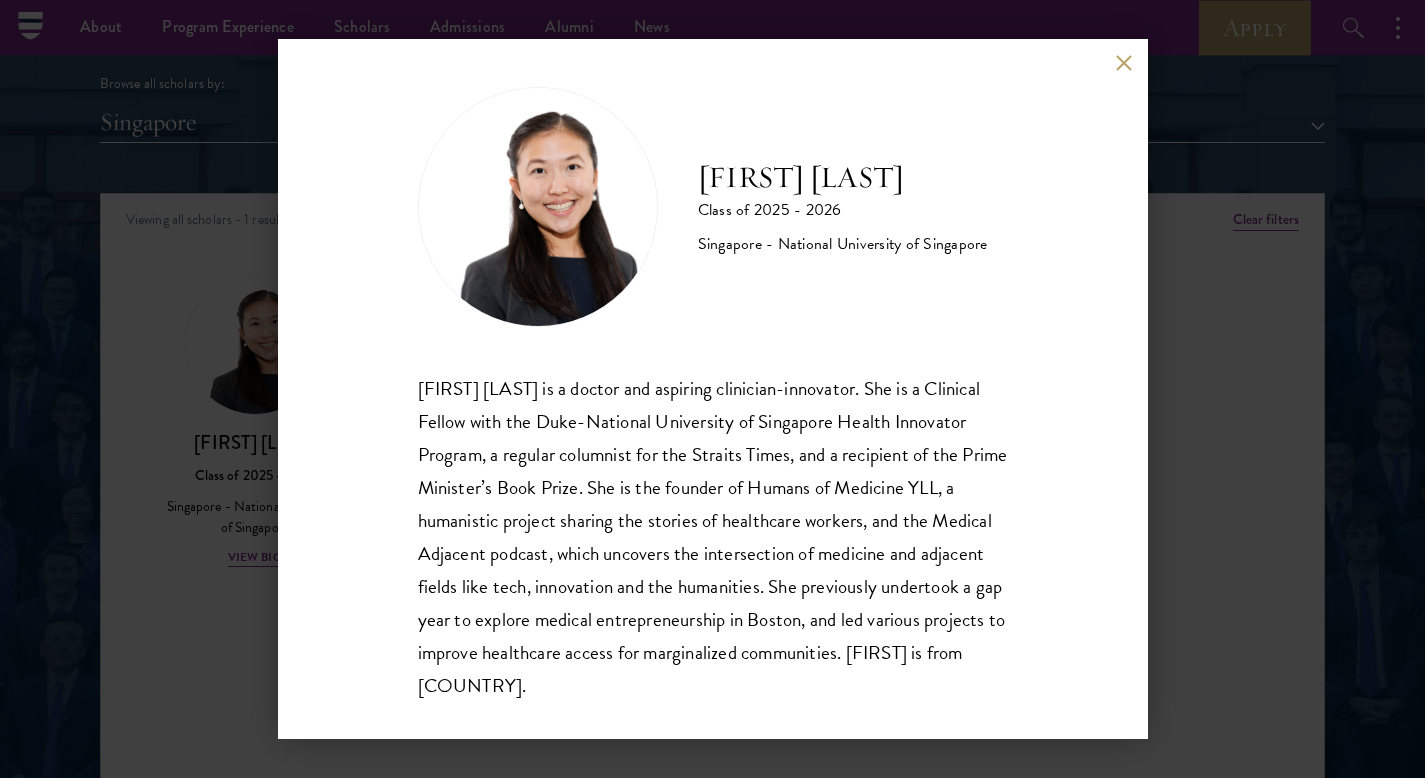 scroll, scrollTop: 25, scrollLeft: 0, axis: vertical 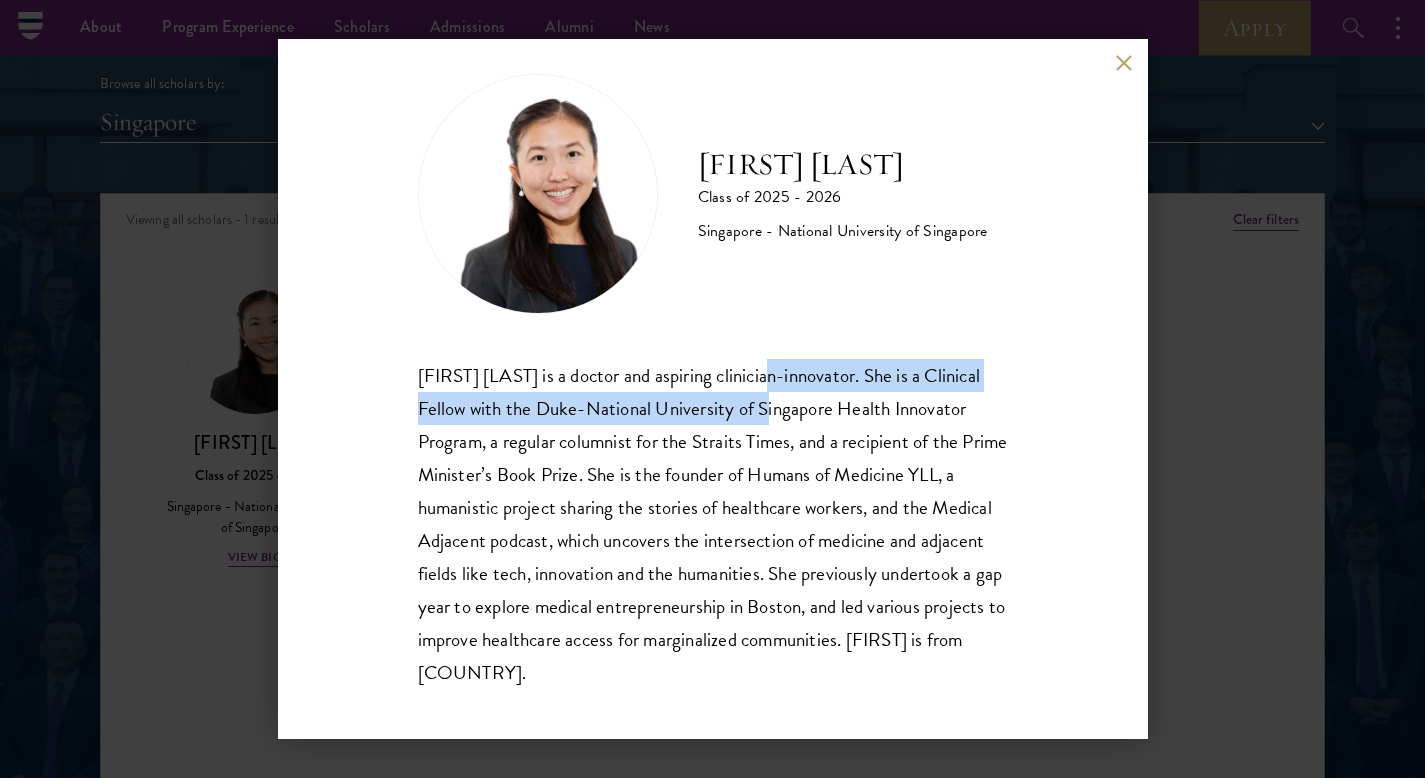 drag, startPoint x: 767, startPoint y: 374, endPoint x: 781, endPoint y: 439, distance: 66.4906 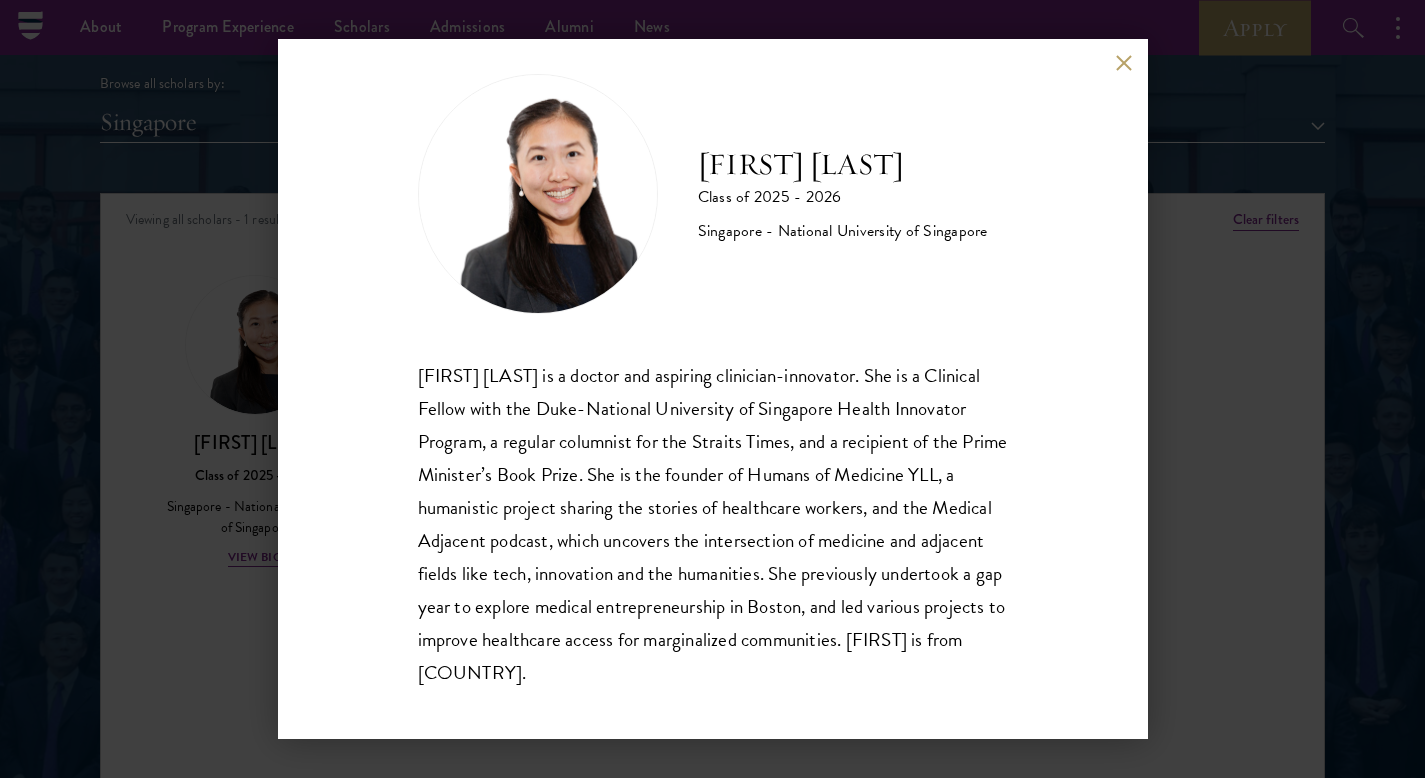 click on "[FIRST] [LAST] is a doctor and aspiring clinician-innovator. She is a Clinical Fellow with the Duke-National University of Singapore Health Innovator Program, a regular columnist for the Straits Times, and a recipient of the Prime Minister’s Book Prize. She is the founder of Humans of Medicine YLL, a humanistic project sharing the stories of healthcare workers, and the Medical Adjacent podcast, which uncovers the intersection of medicine and adjacent fields like tech, innovation and the humanities. She previously undertook a gap year to explore medical entrepreneurship in Boston, and led various projects to improve healthcare access for marginalized communities. [FIRST] is from [COUNTRY]." at bounding box center [713, 524] 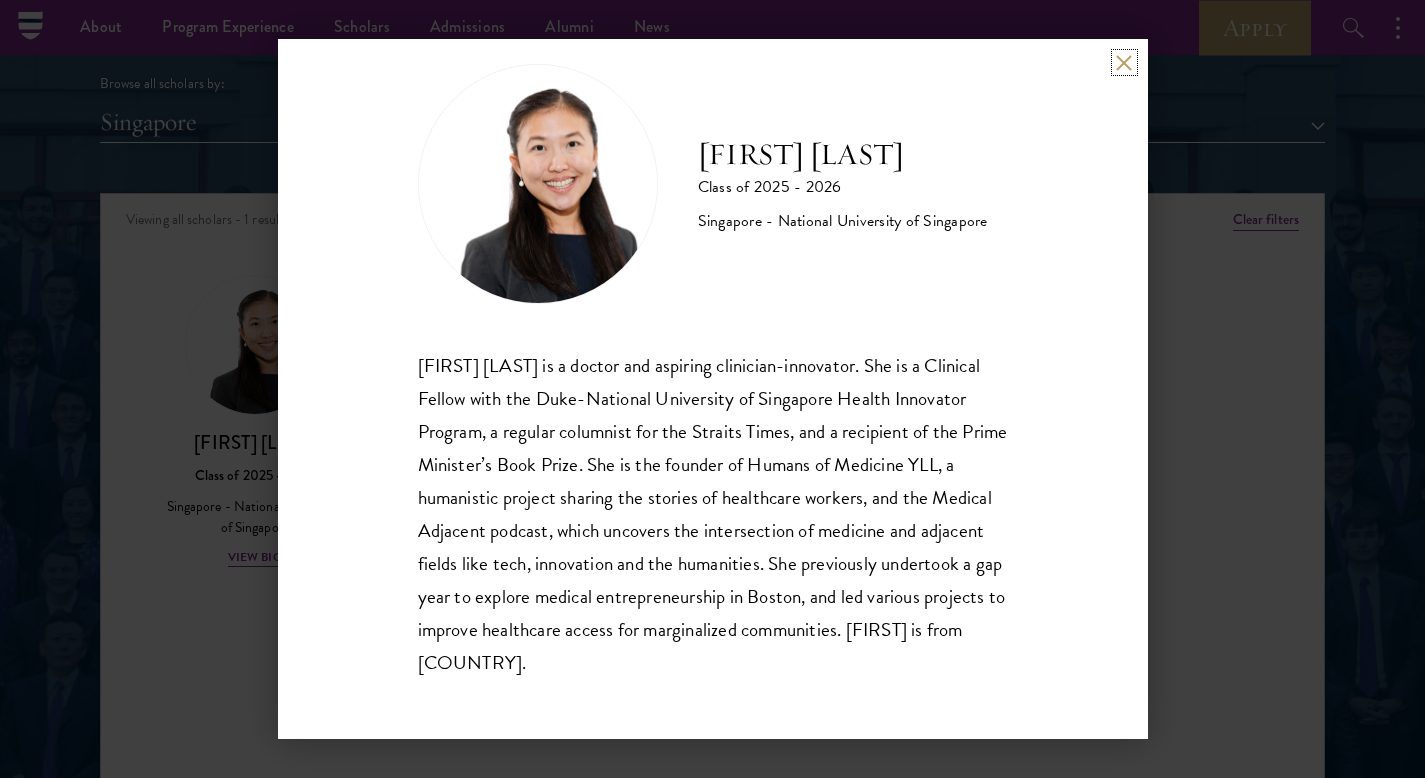 click at bounding box center (1124, 62) 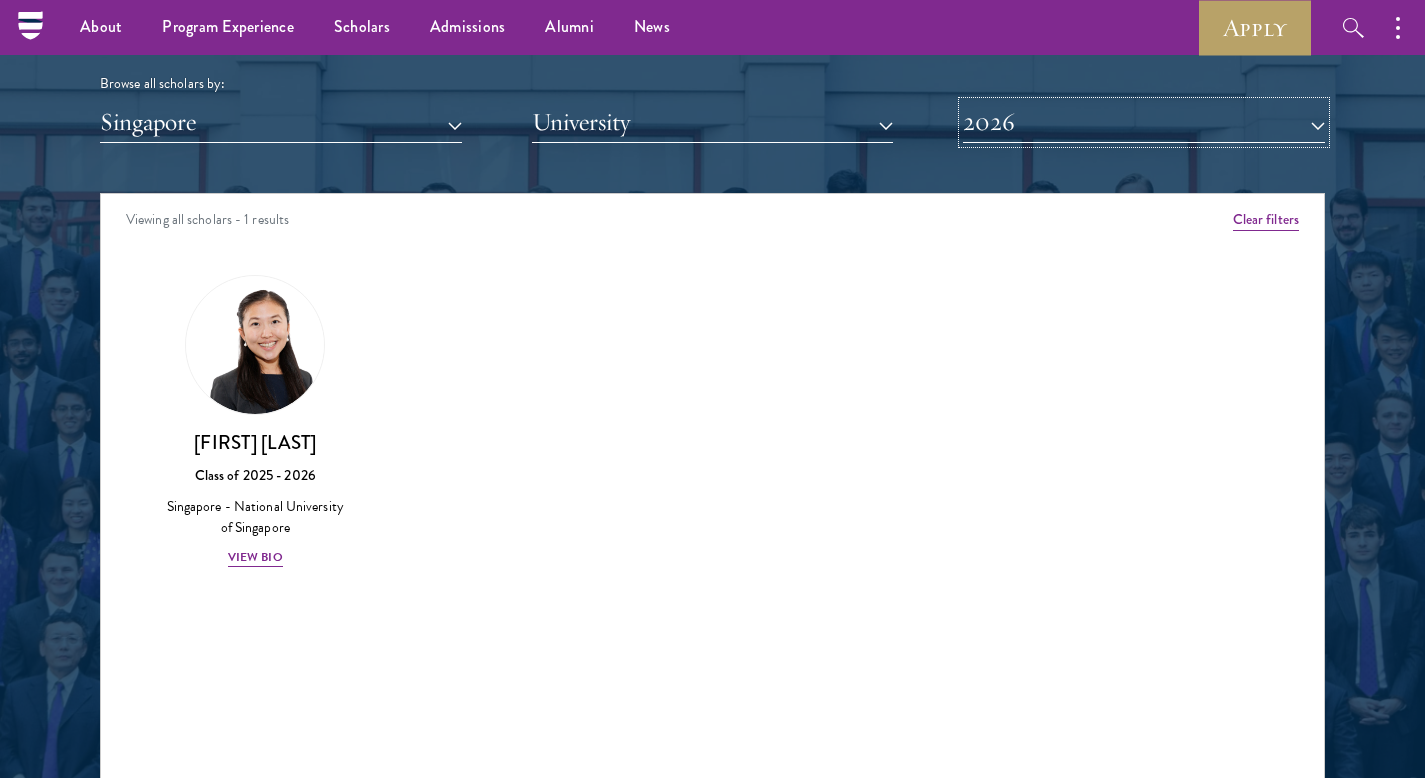 click on "2026" at bounding box center [1144, 122] 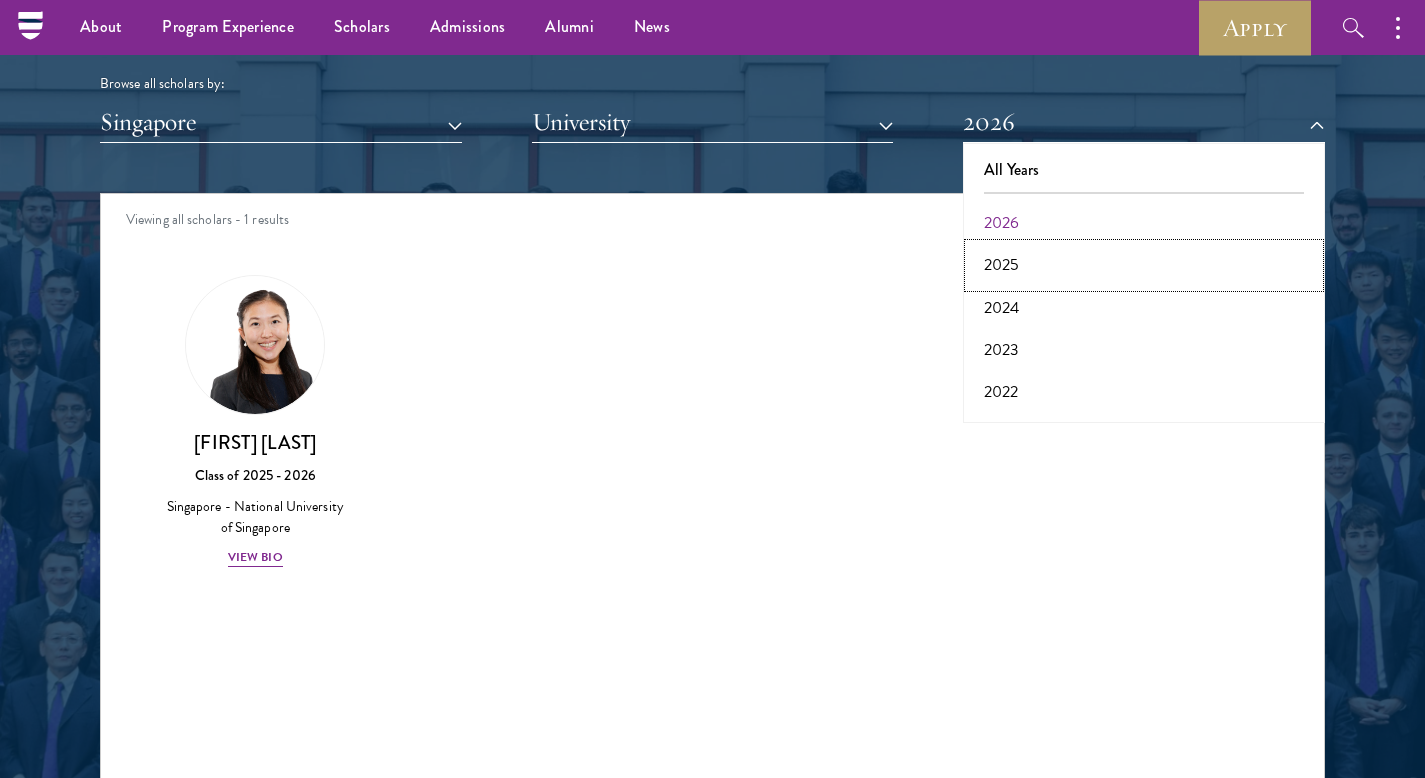 click on "2025" at bounding box center [1144, 265] 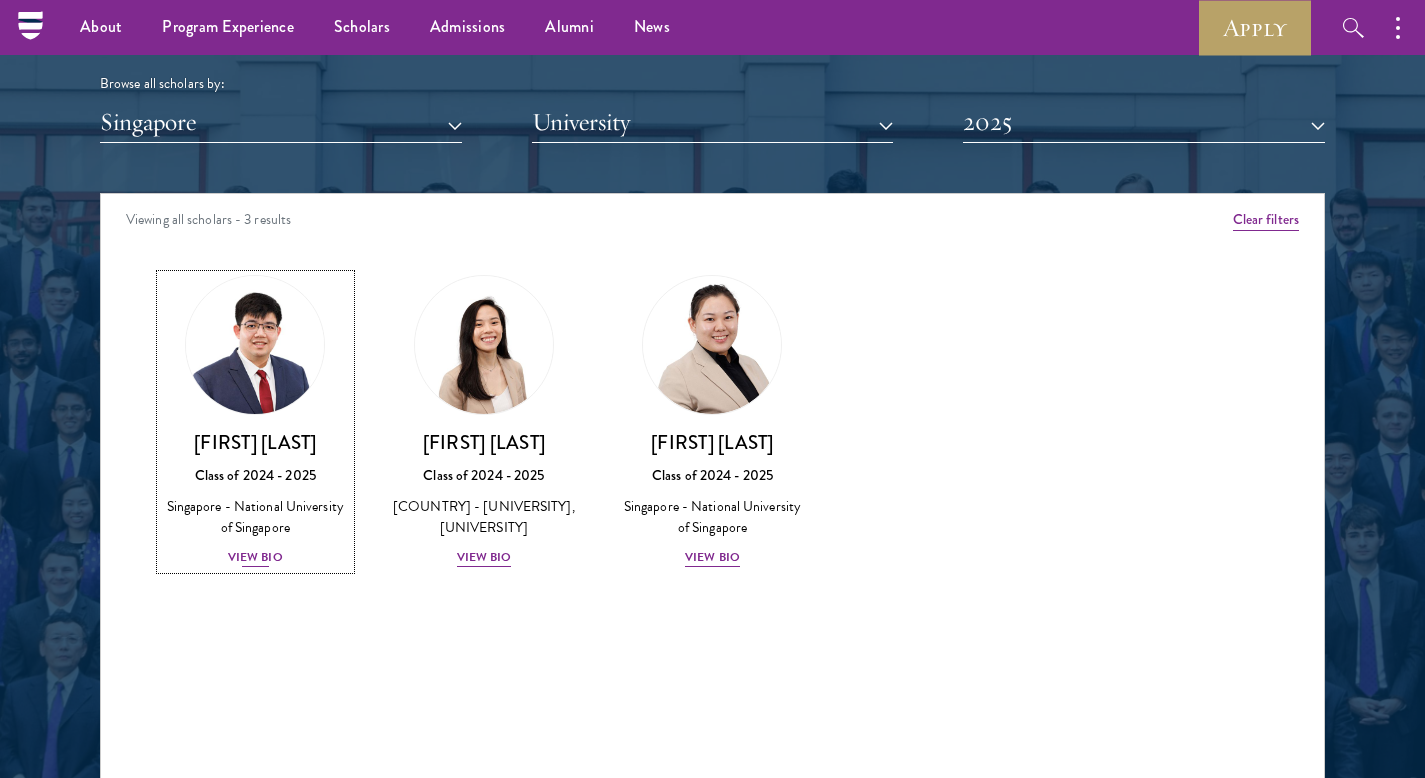 click on "View Bio" at bounding box center [255, 557] 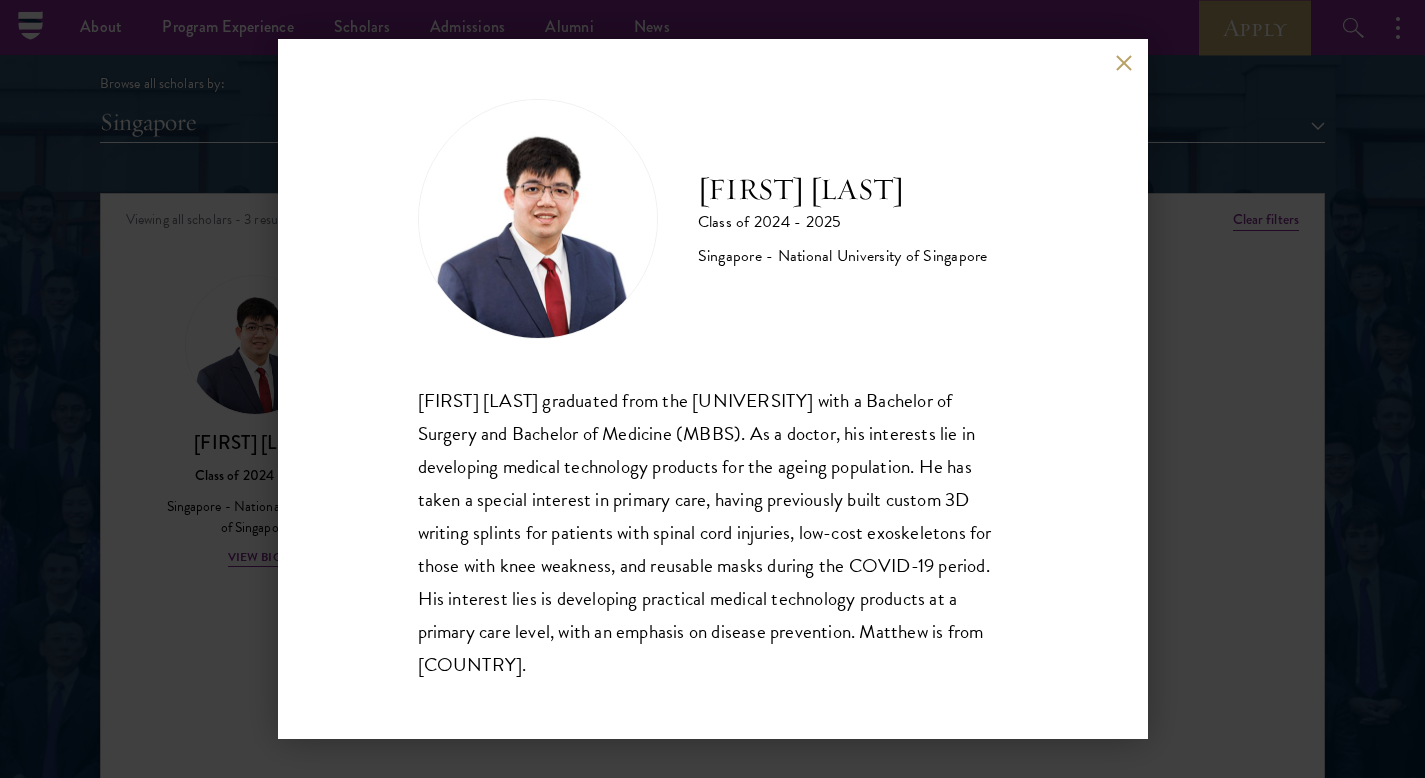 click at bounding box center [1124, 62] 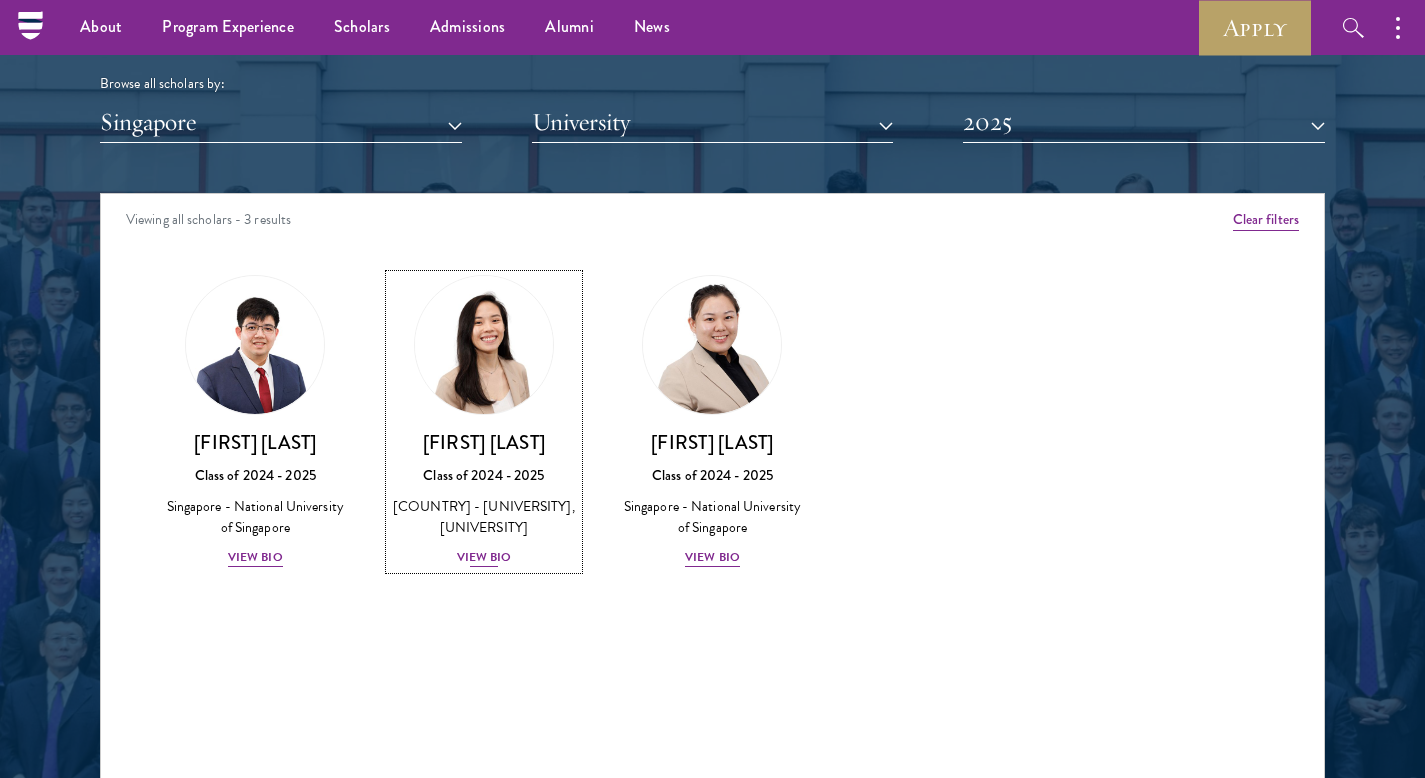 click on "[FIRST] [LAST]" at bounding box center (484, 442) 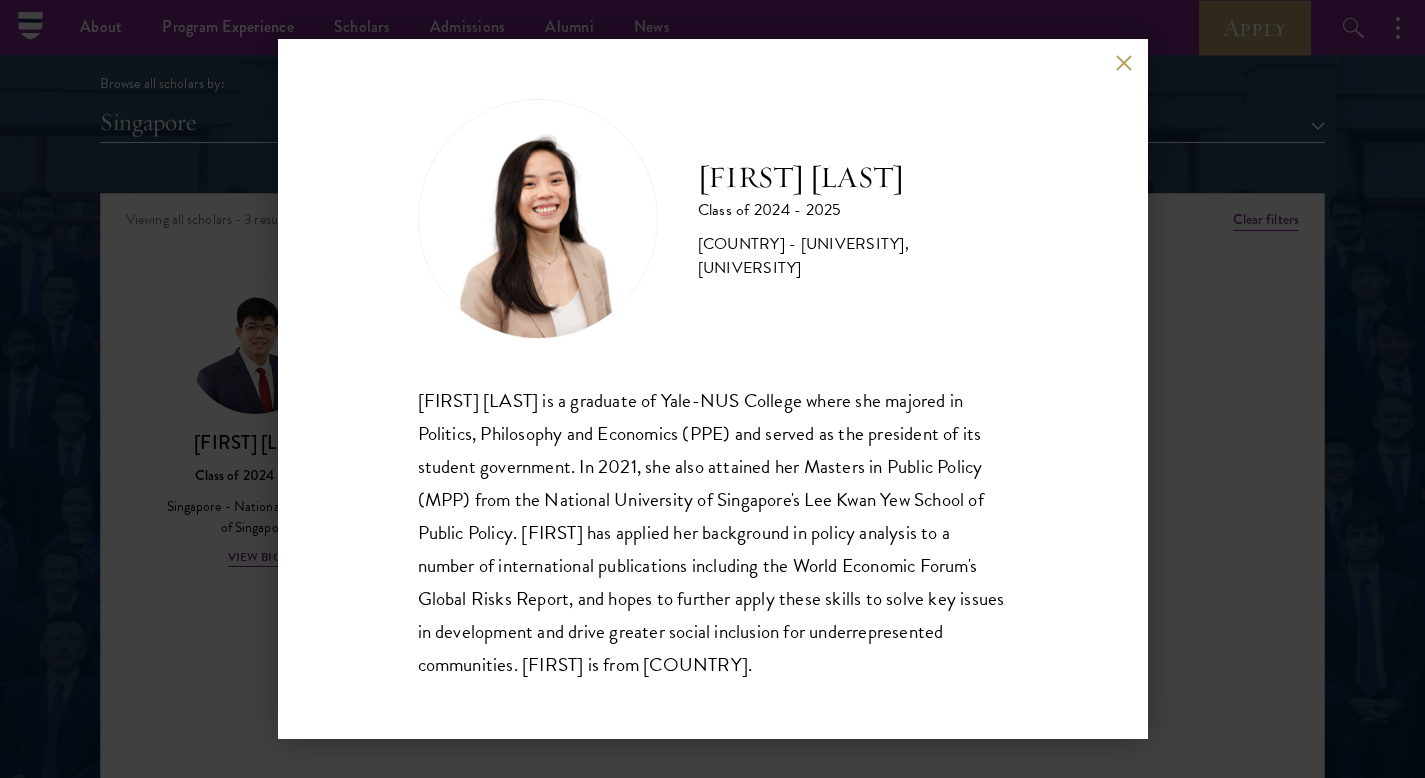 scroll, scrollTop: 2, scrollLeft: 0, axis: vertical 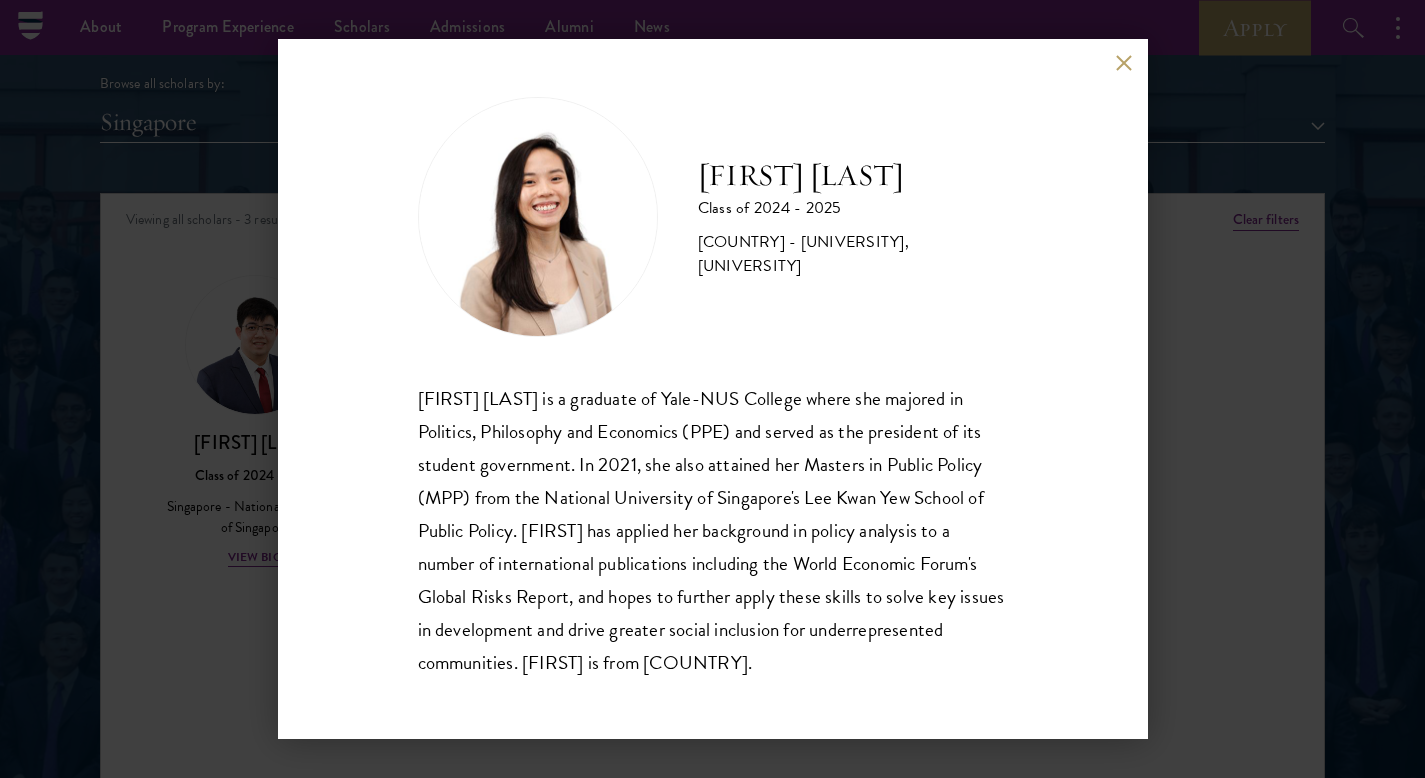 click on "[FIRST] [LAST]
Class of 2024 - 2025
[COUNTRY] - Yale-NUS College, National University of Singapore
[FIRST] [LAST] is a graduate of Yale-NUS College where she majored in Politics, Philosophy and Economics (PPE) and served as the president of its student government. In 2021, she also attained her Masters in Public Policy (MPP) from the National University of Singapore's Lee Kwan Yew School of Public Policy. [FIRST] has applied her background in policy analysis to a number of international publications including the World Economic Forum's Global Risks Report, and hopes to further apply these skills to solve key issues in development and drive greater social inclusion for underrepresented communities. [FIRST] is from [COUNTRY]." at bounding box center (712, 389) 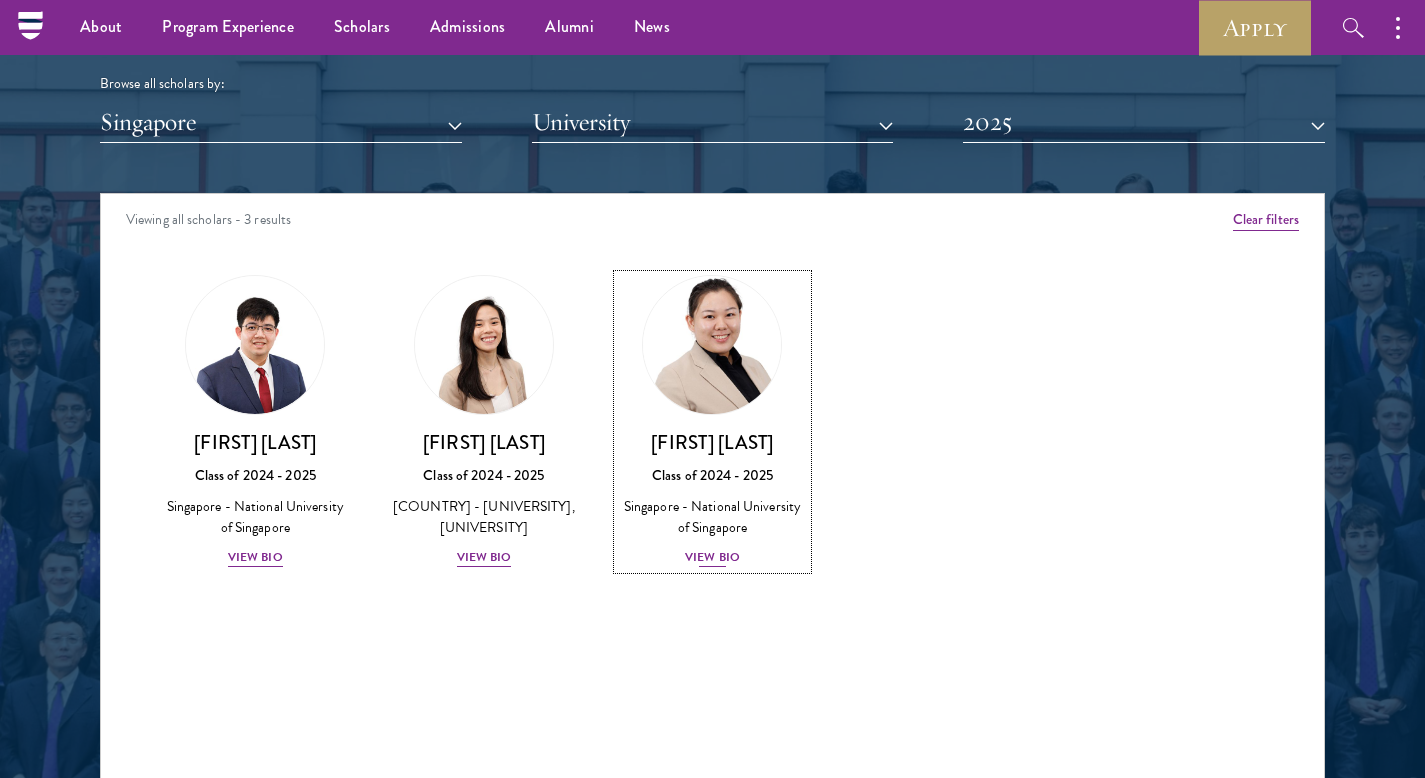 click at bounding box center (713, 346) 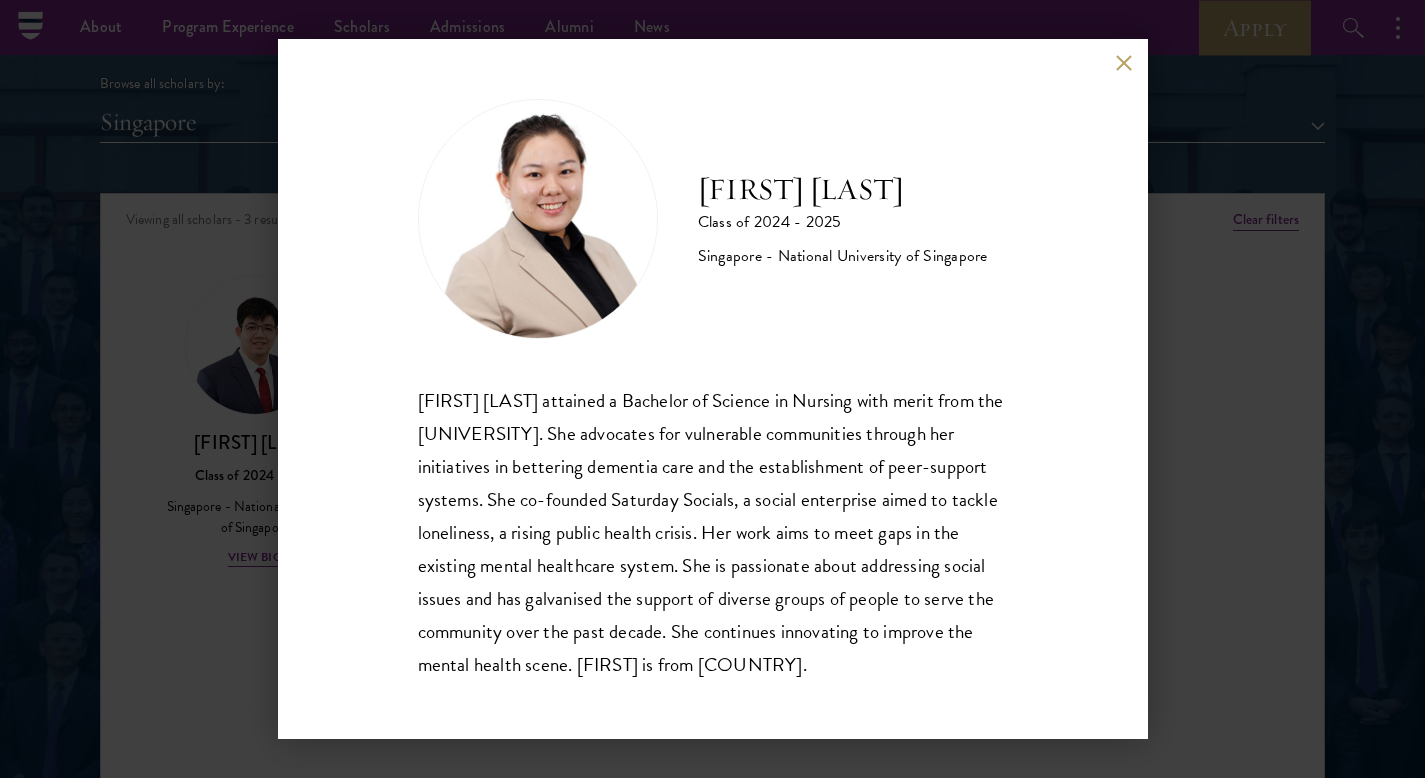 scroll, scrollTop: 2, scrollLeft: 0, axis: vertical 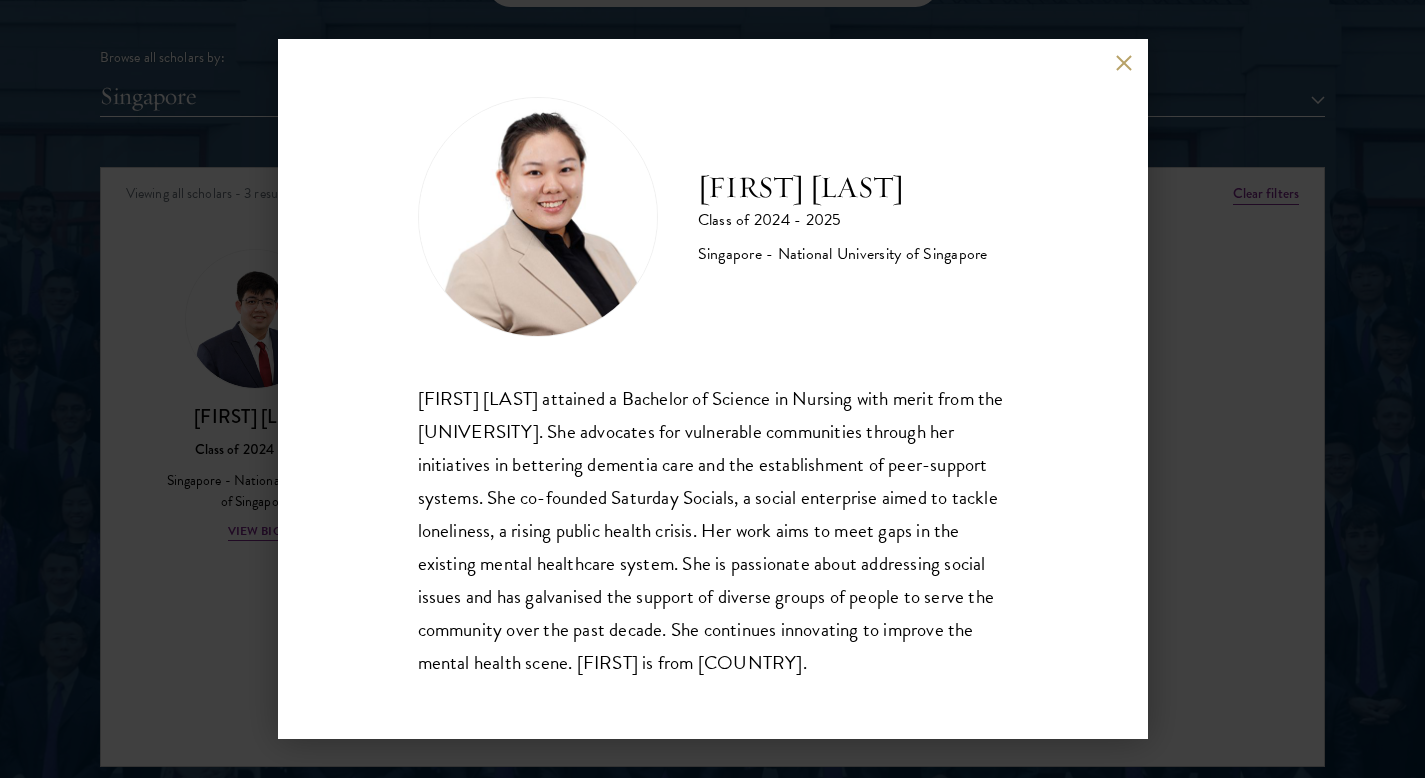 click at bounding box center [1124, 62] 